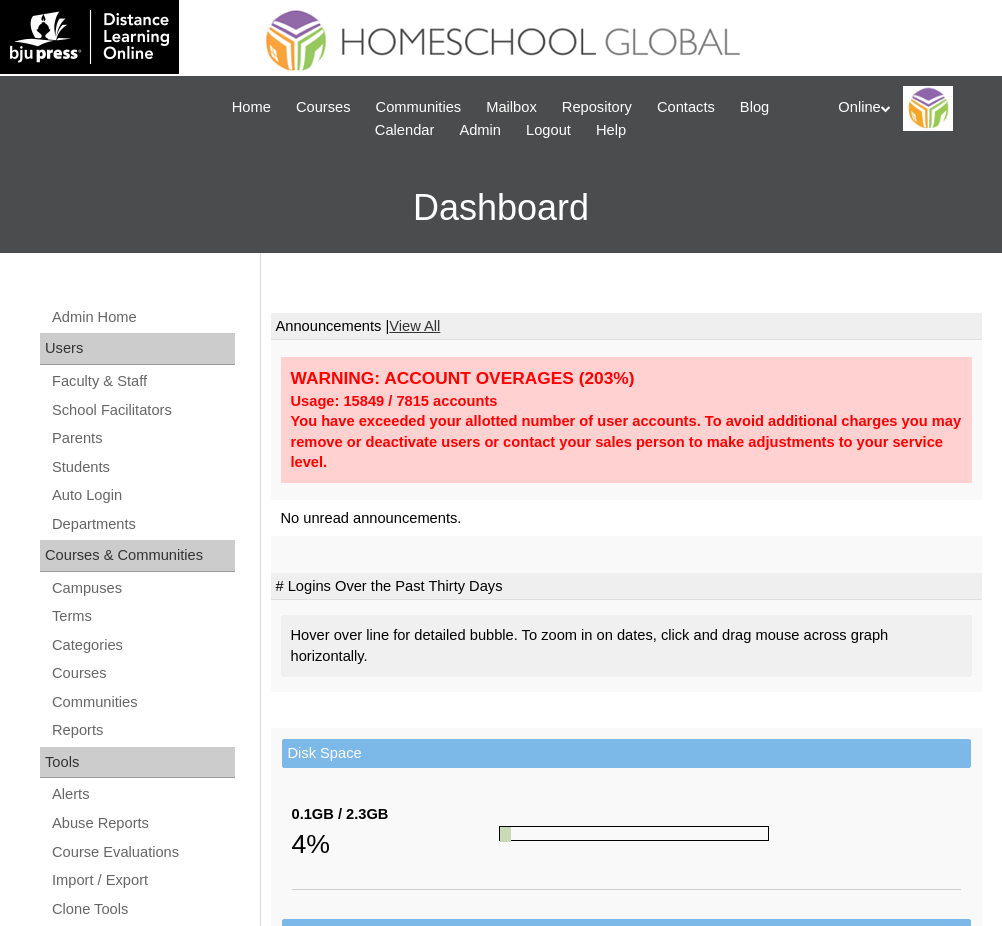 scroll, scrollTop: 0, scrollLeft: 0, axis: both 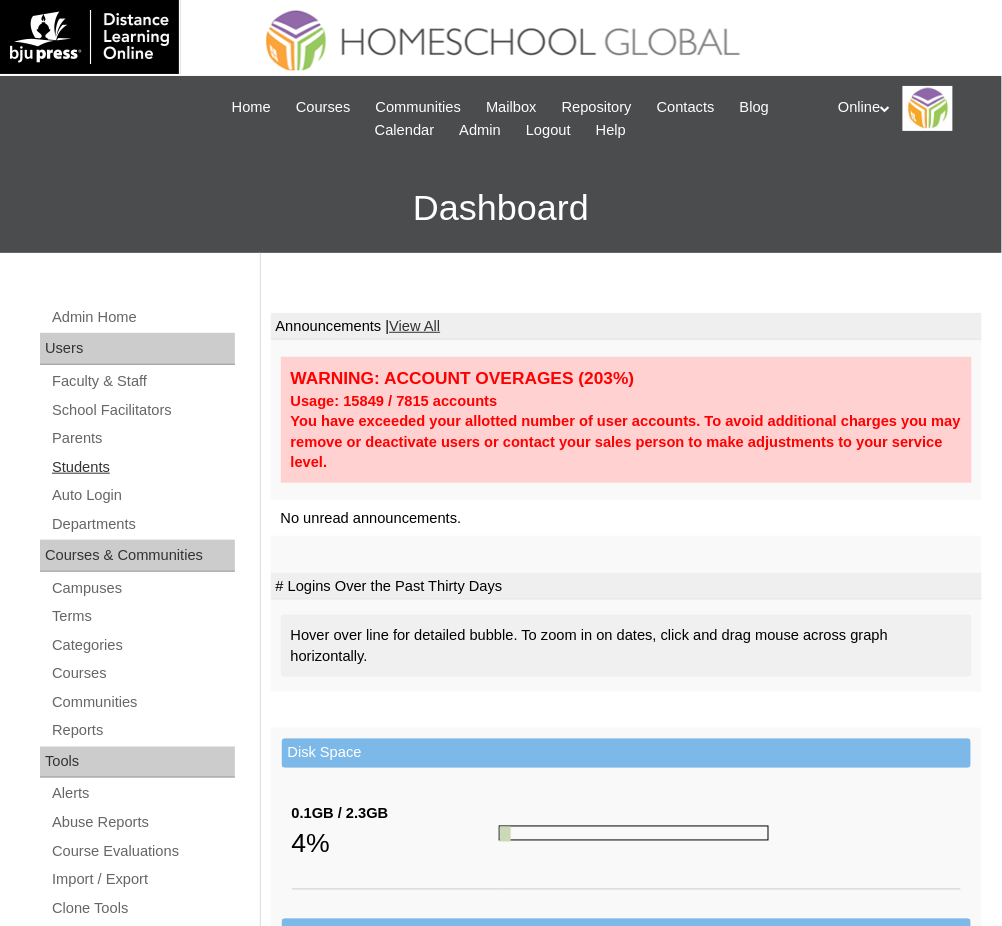 click on "Students" at bounding box center (142, 467) 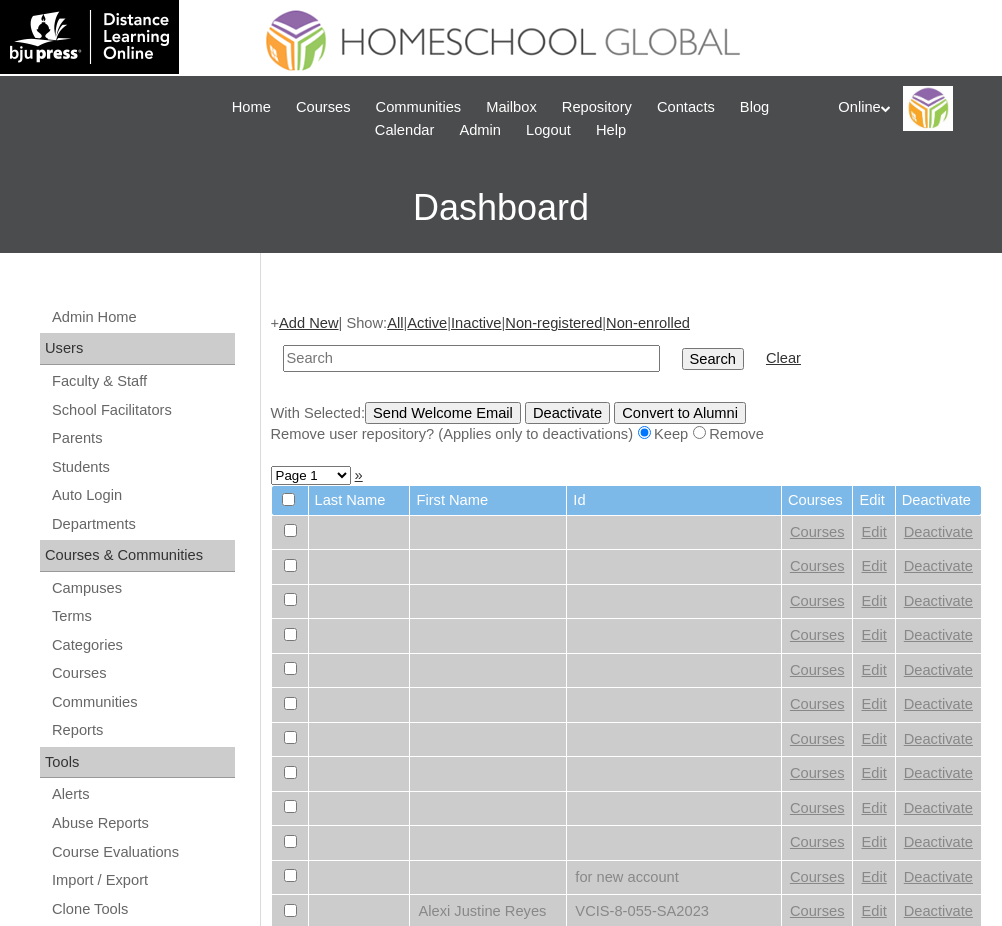 scroll, scrollTop: 0, scrollLeft: 0, axis: both 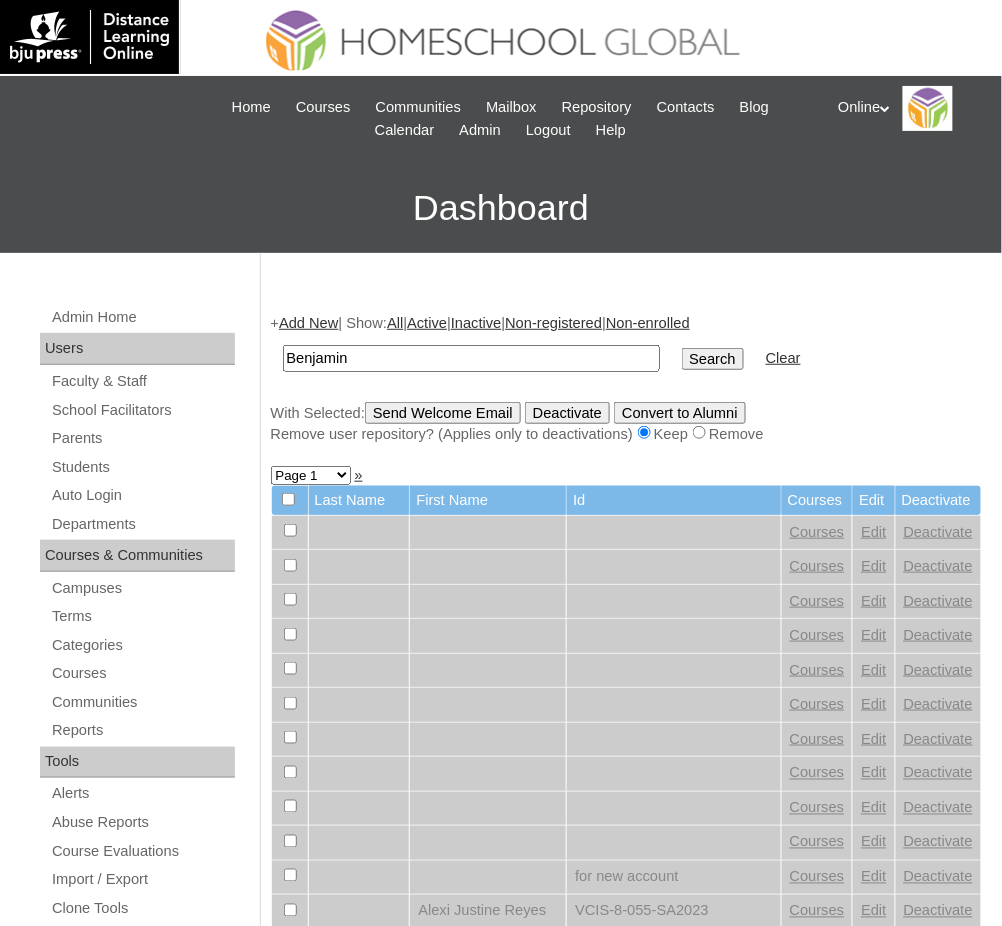 type on "Benjamin" 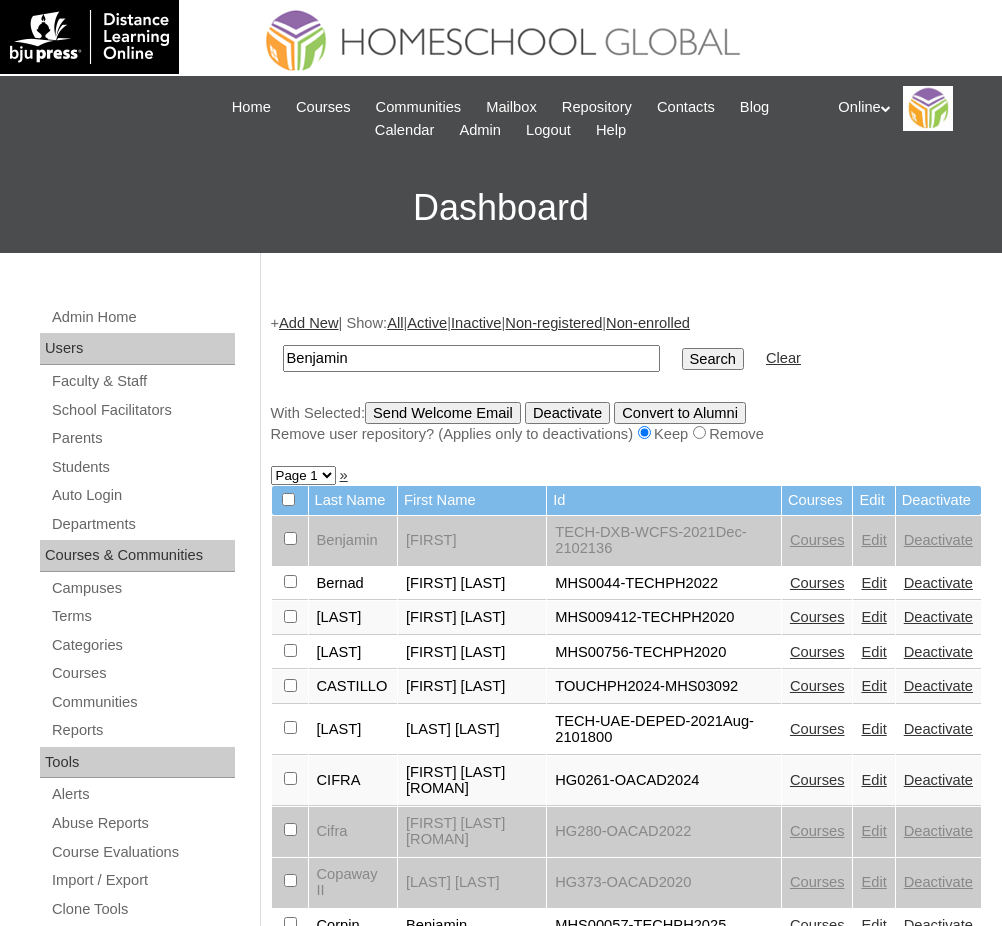 scroll, scrollTop: 0, scrollLeft: 0, axis: both 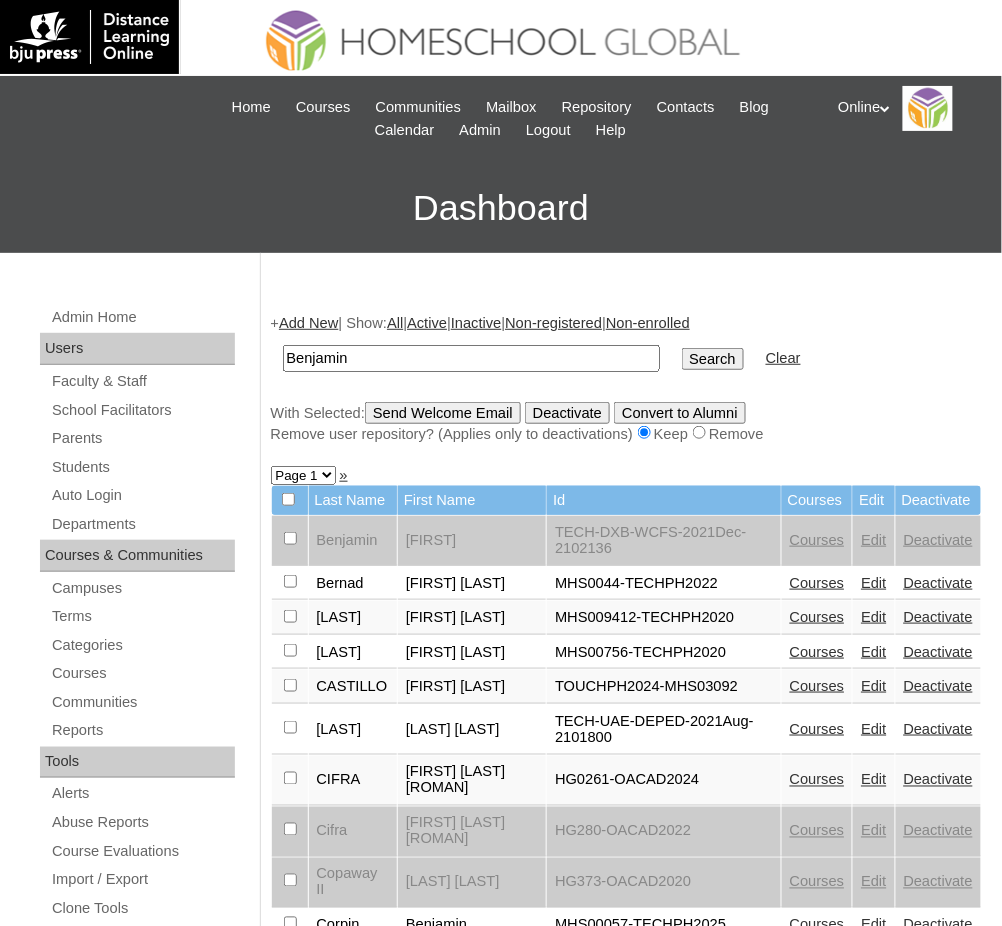 click on "Benjamin" at bounding box center [471, 358] 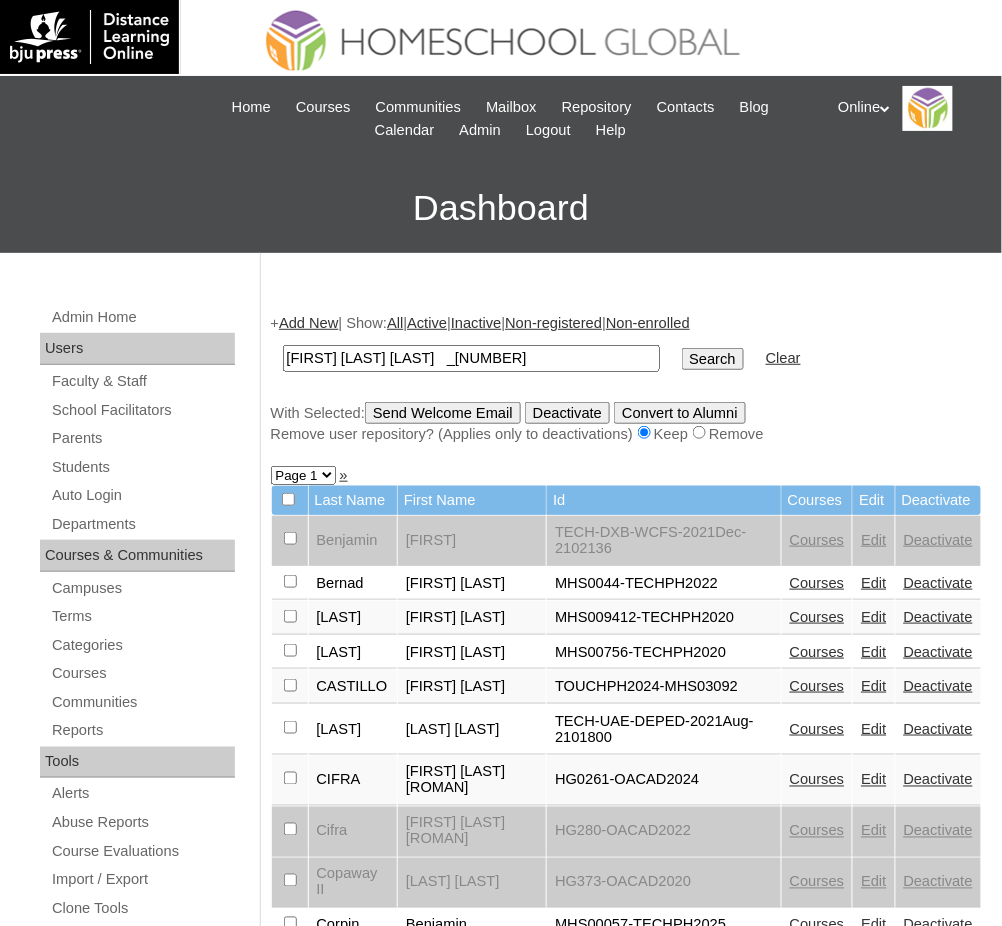 scroll, scrollTop: 0, scrollLeft: 0, axis: both 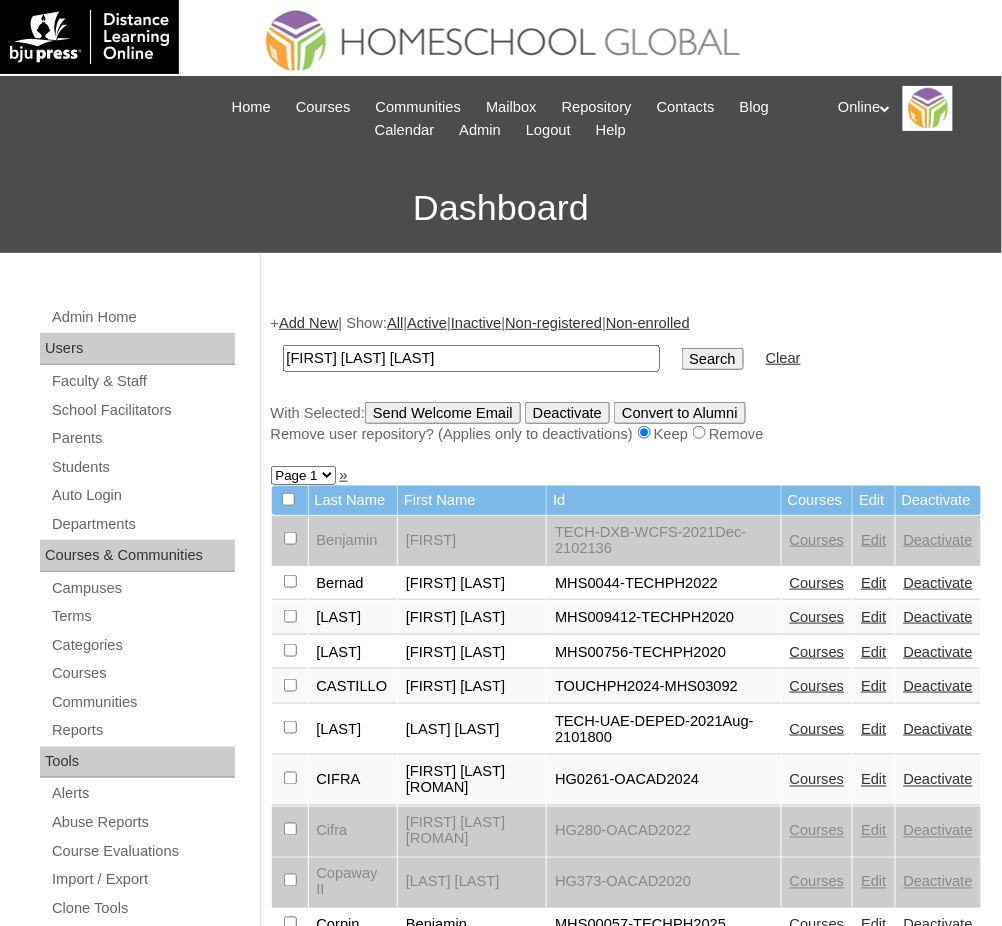 type on "Benjamin Vergel De Dios WONG" 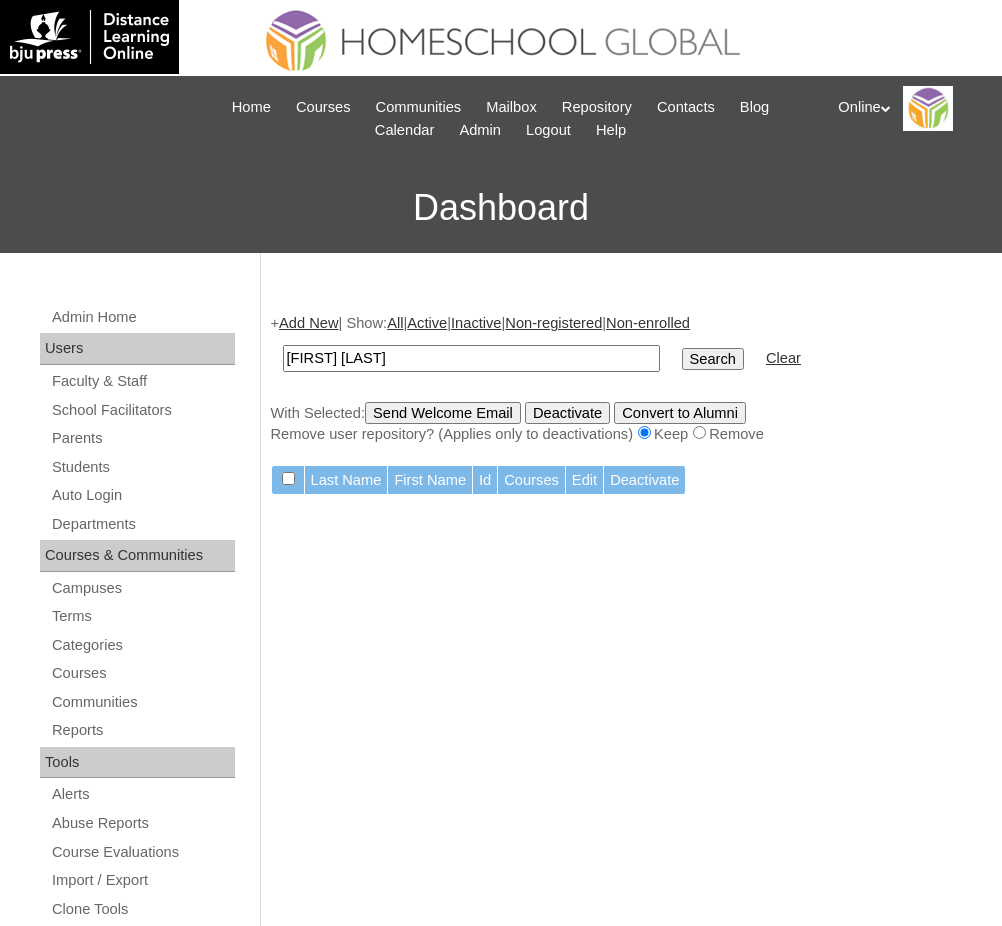scroll, scrollTop: 0, scrollLeft: 0, axis: both 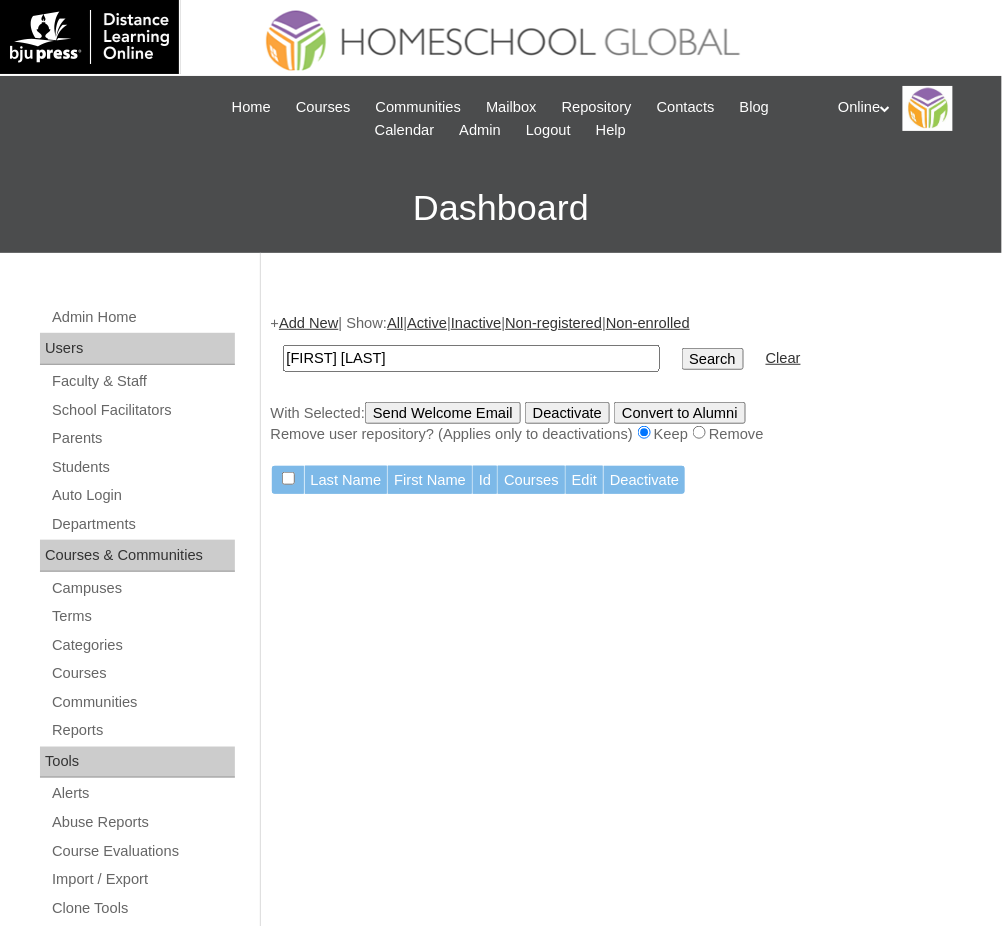 click on "Benjamin Vergel De Dios WONG" at bounding box center (471, 358) 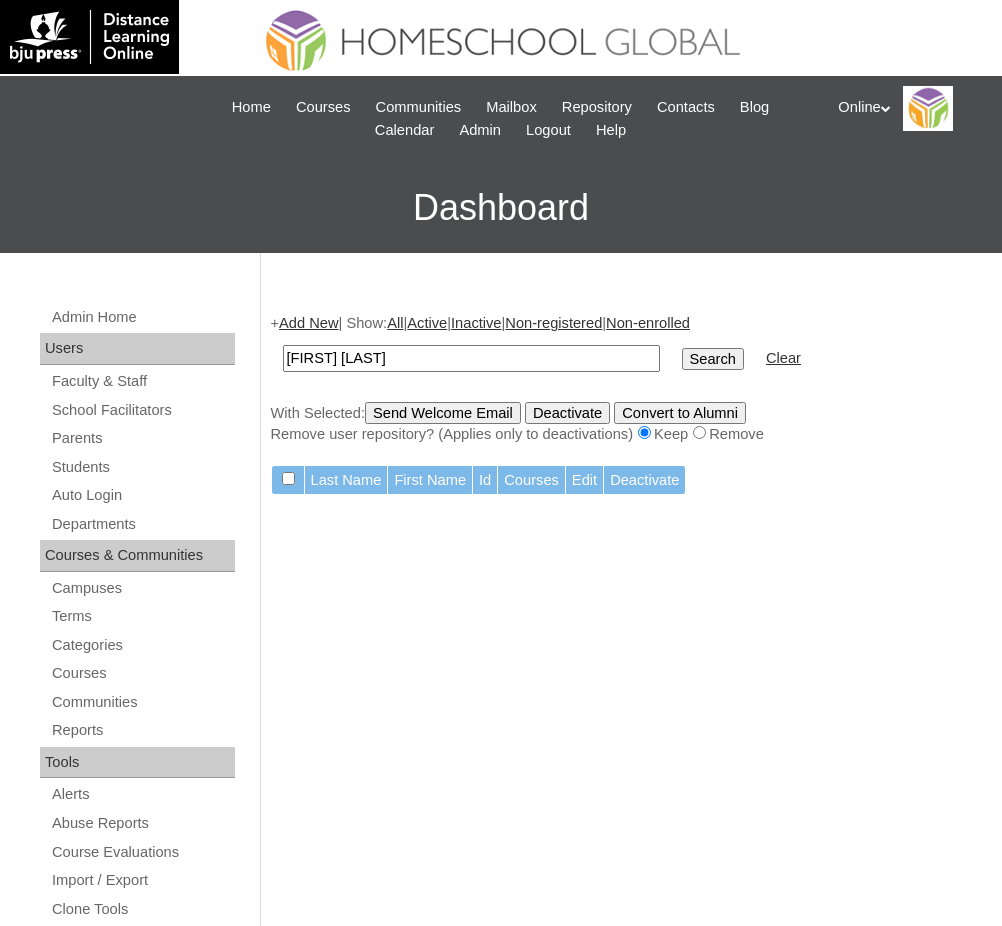 scroll, scrollTop: 0, scrollLeft: 0, axis: both 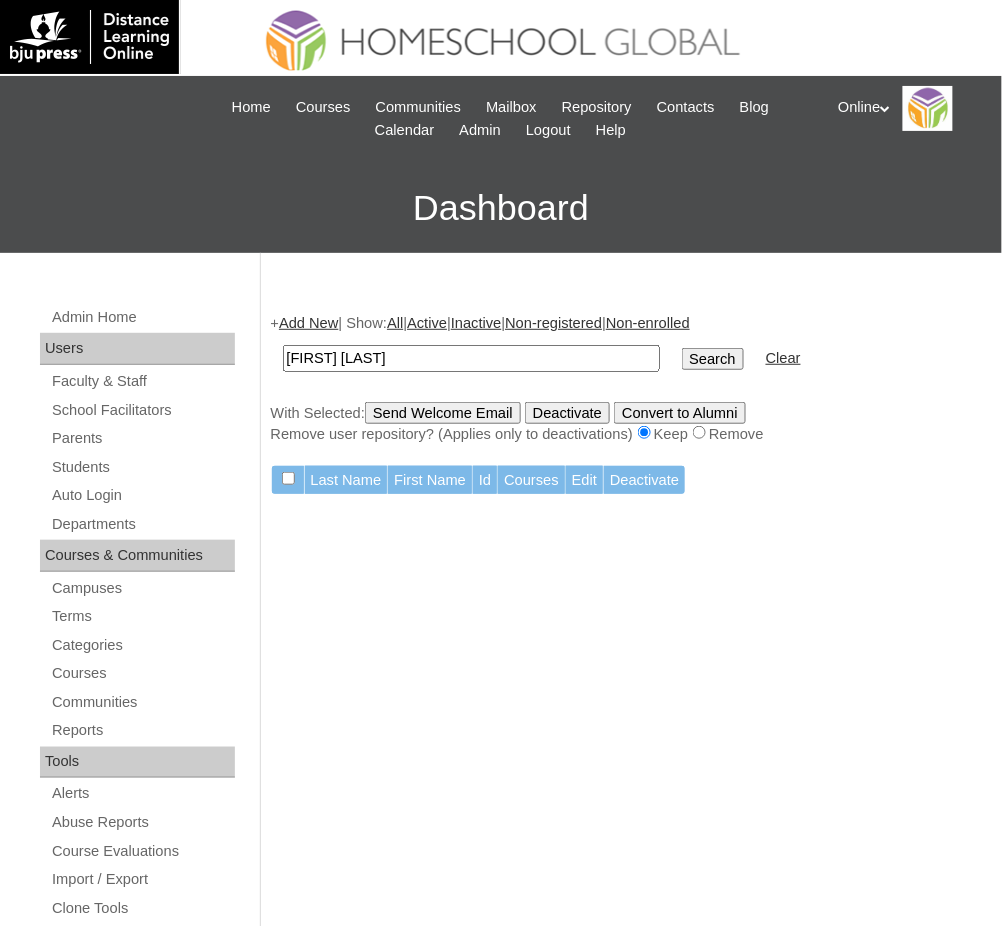 click on "[FIRST] [LAST]" at bounding box center (471, 358) 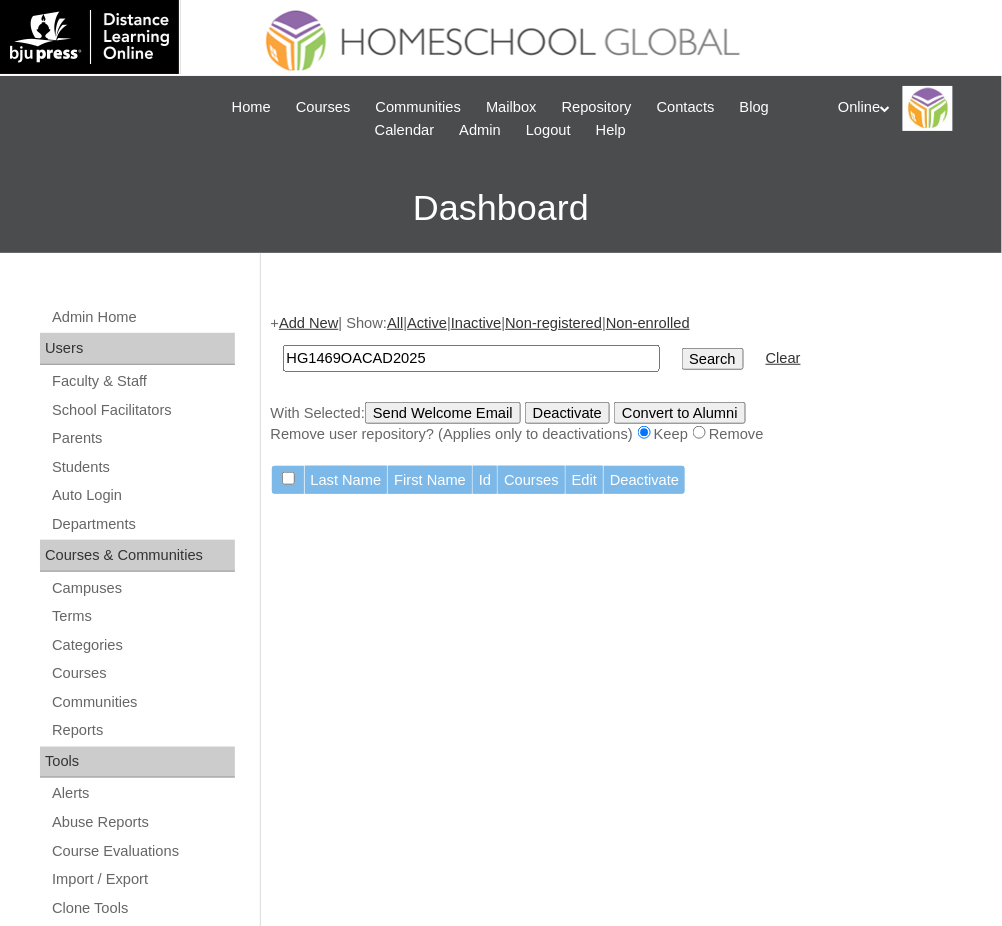 type on "HG1469OACAD2025" 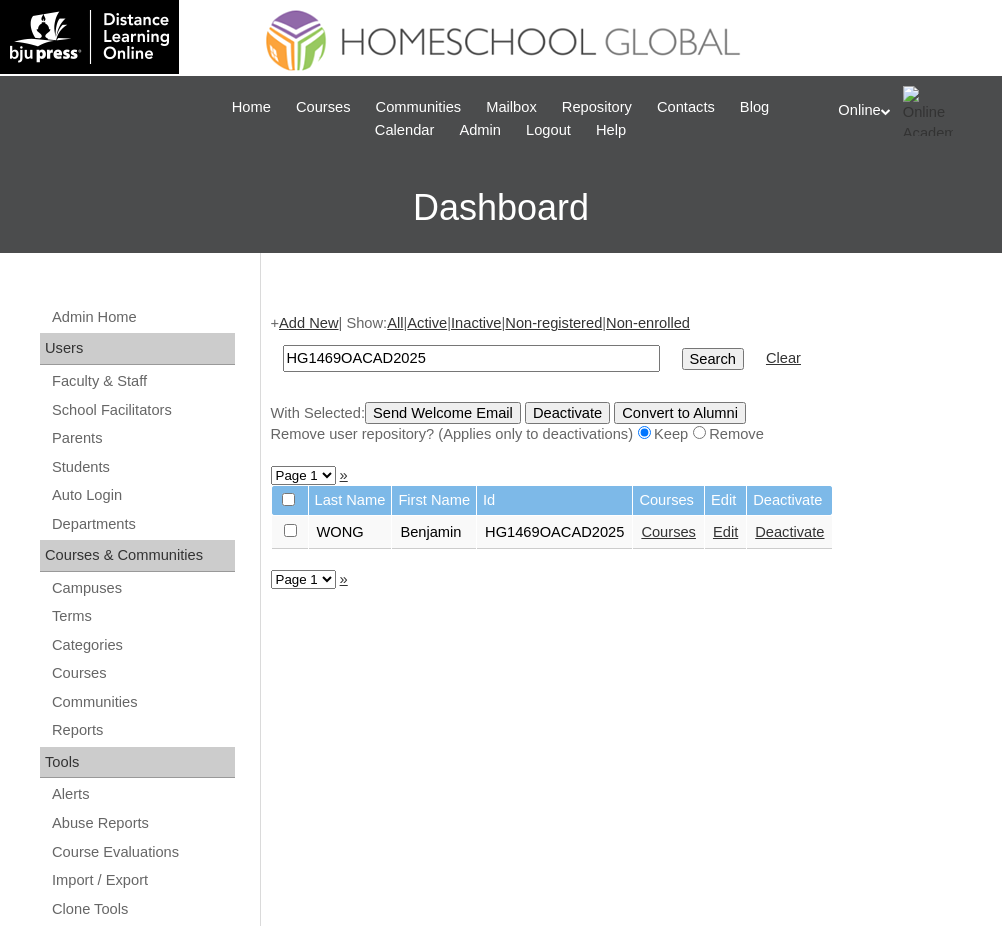 scroll, scrollTop: 0, scrollLeft: 0, axis: both 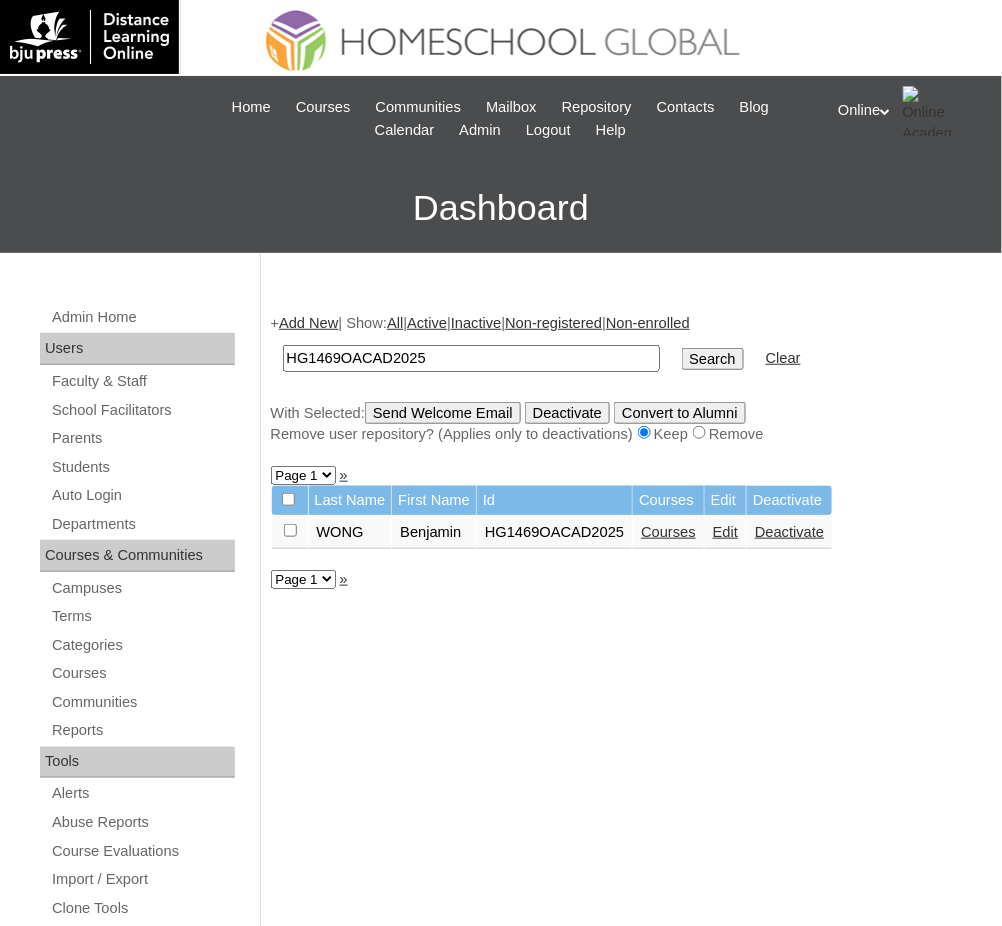 click on "Edit" at bounding box center [725, 532] 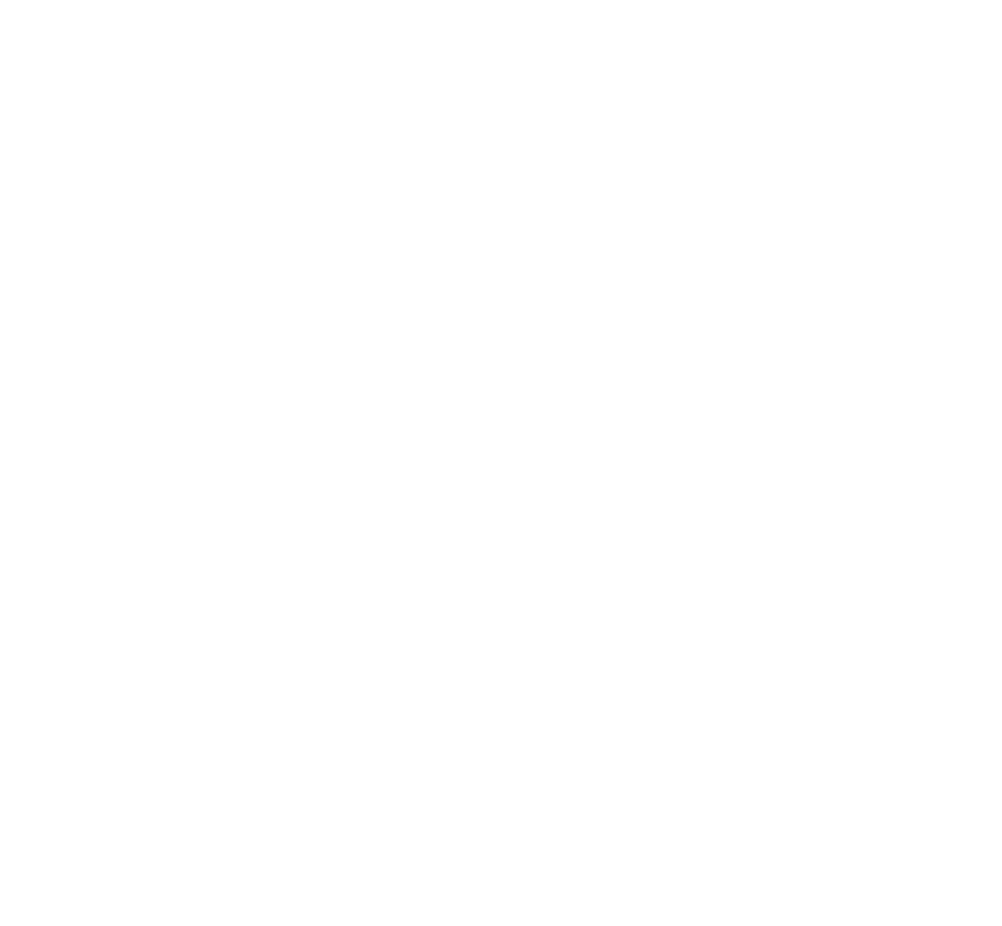 scroll, scrollTop: 0, scrollLeft: 0, axis: both 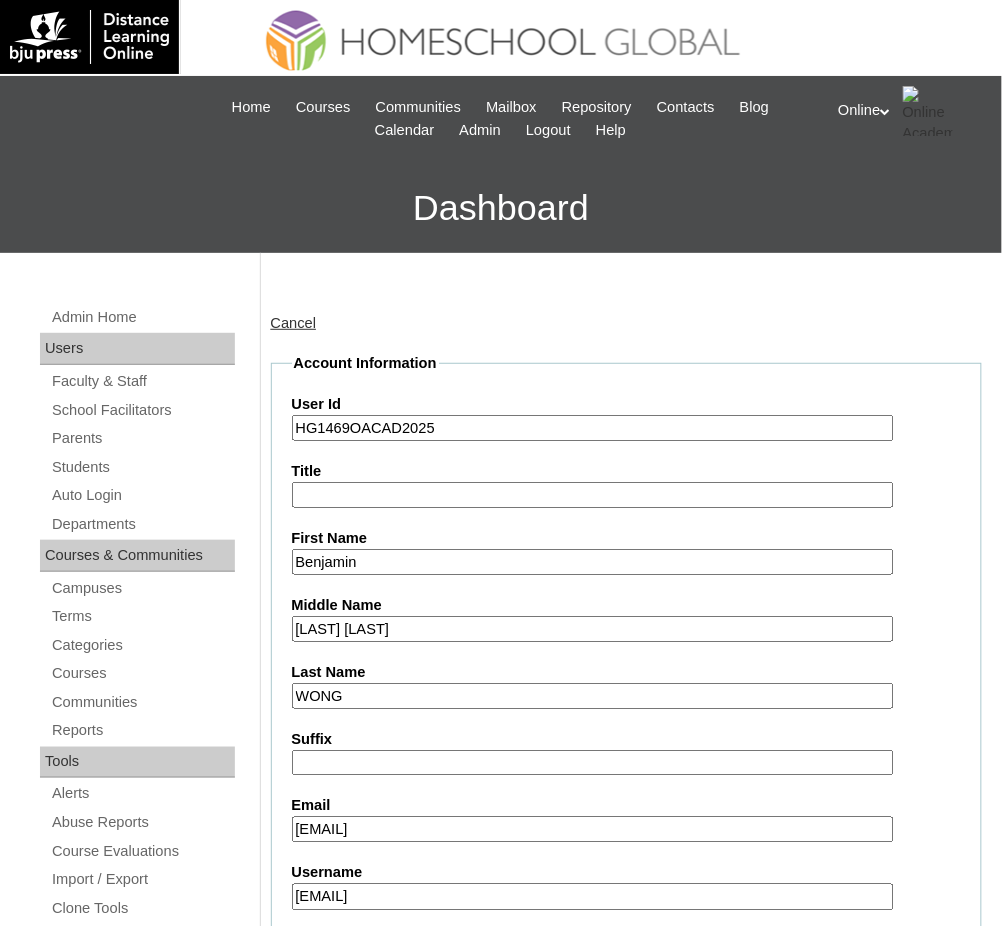 click on "HG1469OACAD2025" at bounding box center [593, 428] 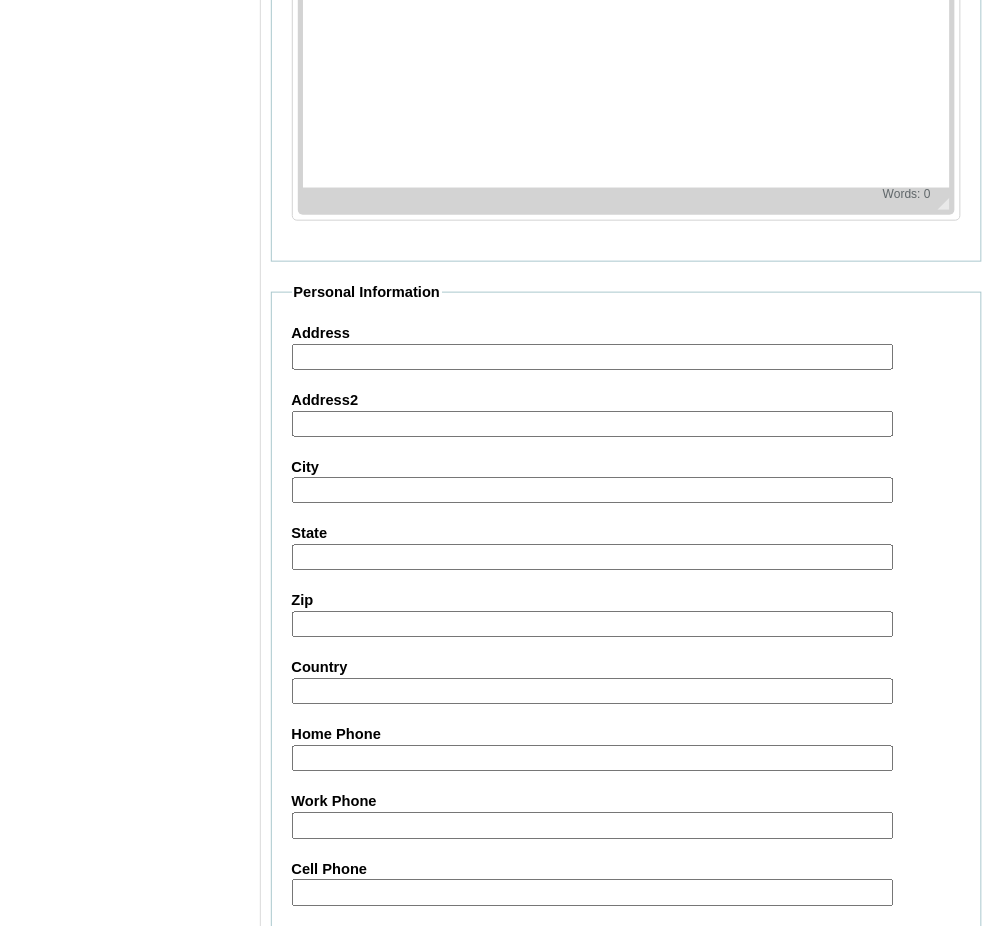scroll, scrollTop: 2183, scrollLeft: 0, axis: vertical 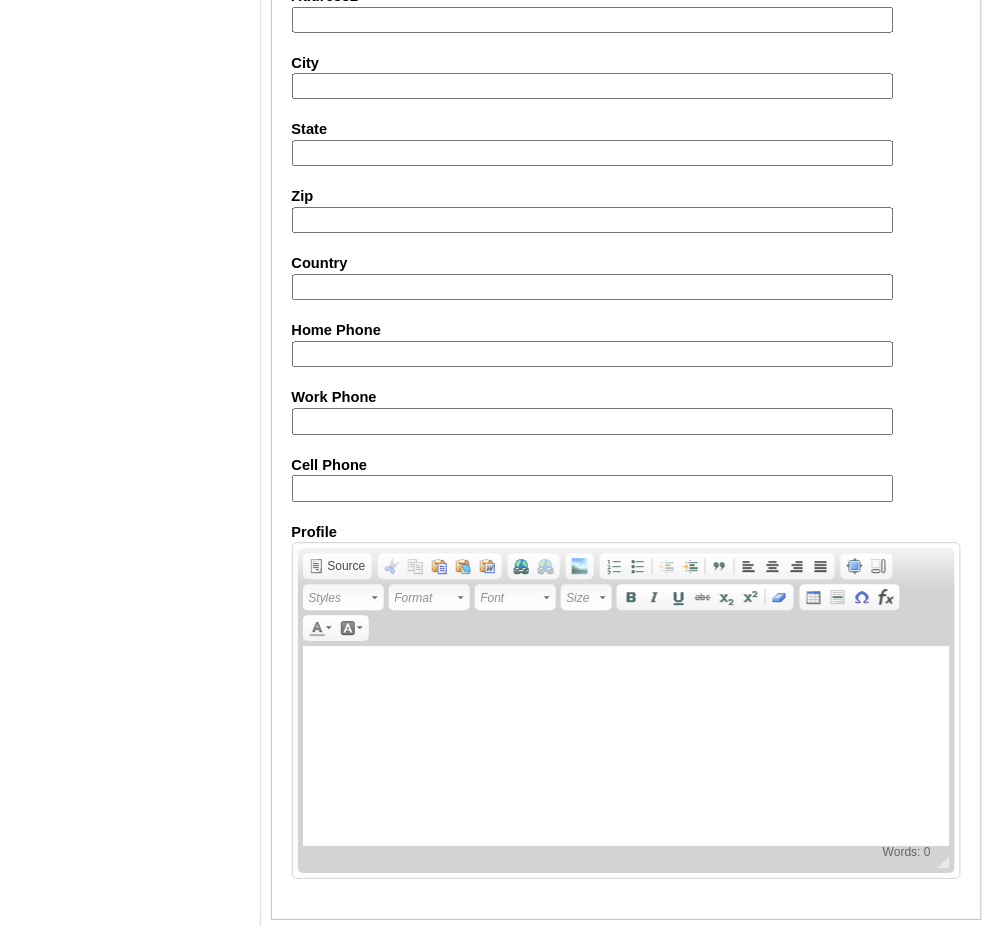 type on "HG147OACAD2025" 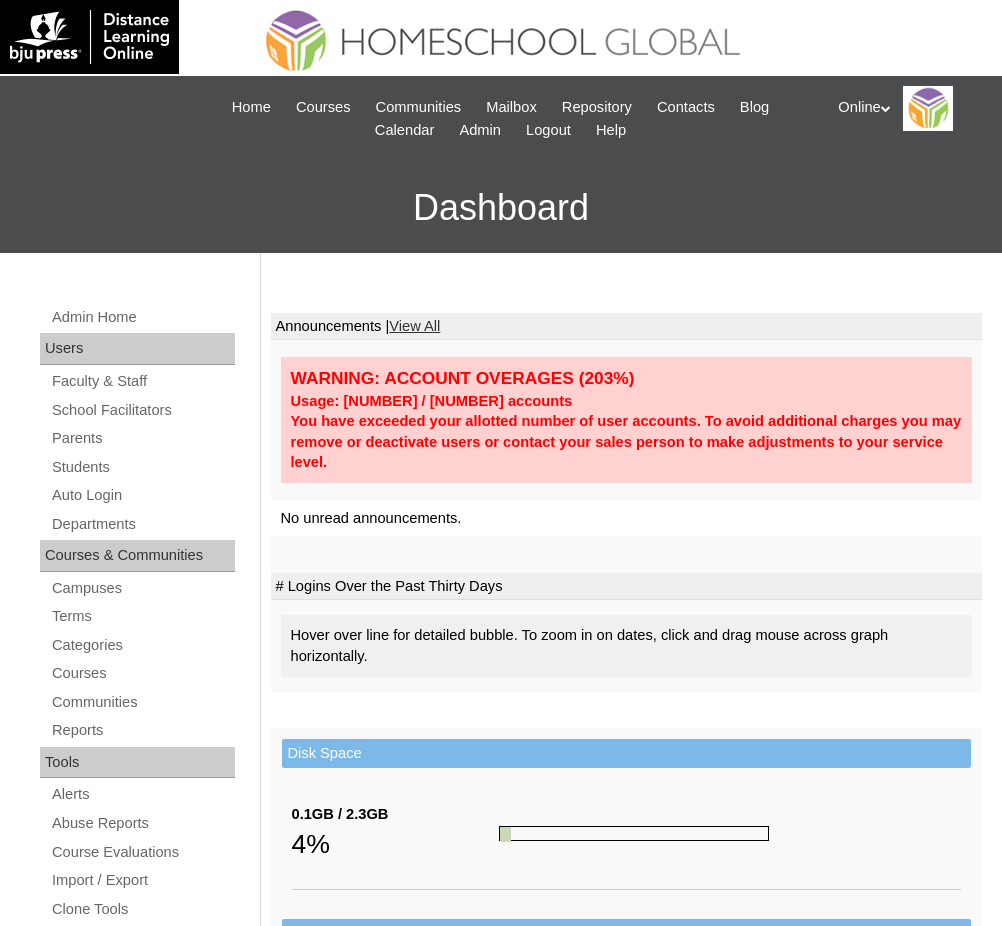 scroll, scrollTop: 0, scrollLeft: 0, axis: both 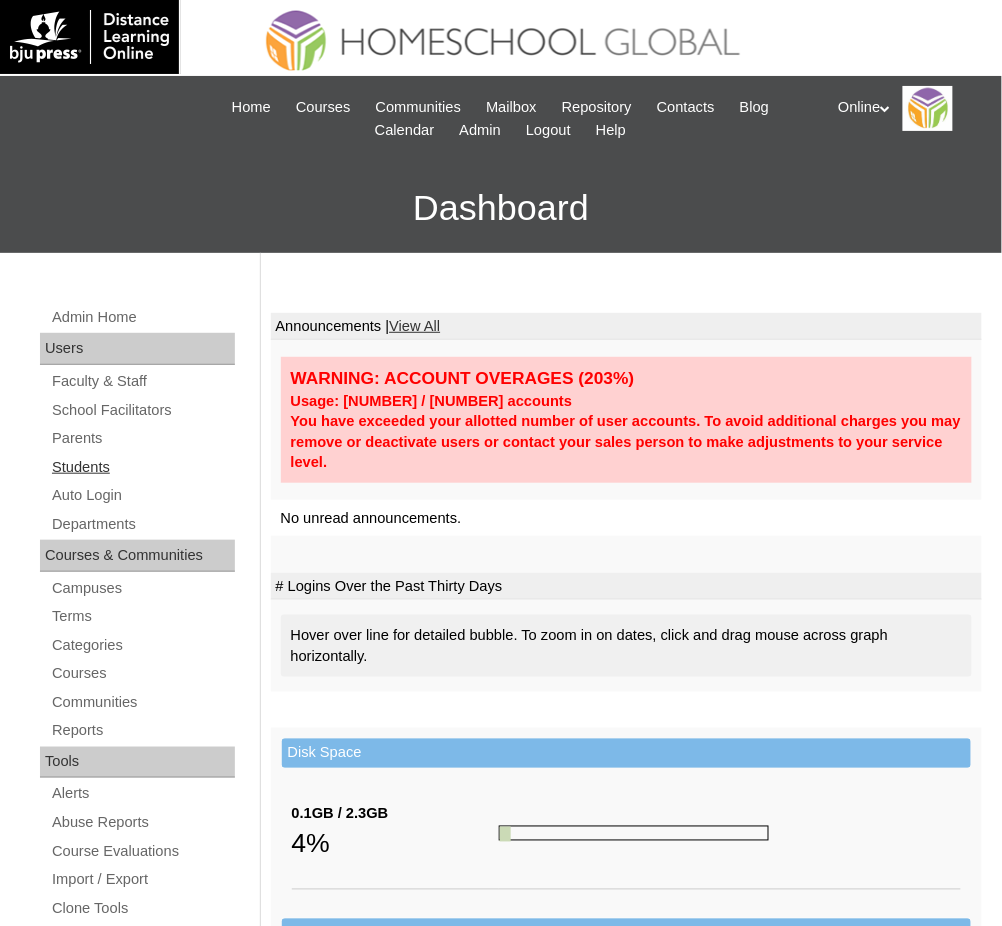 click on "Students" at bounding box center (142, 467) 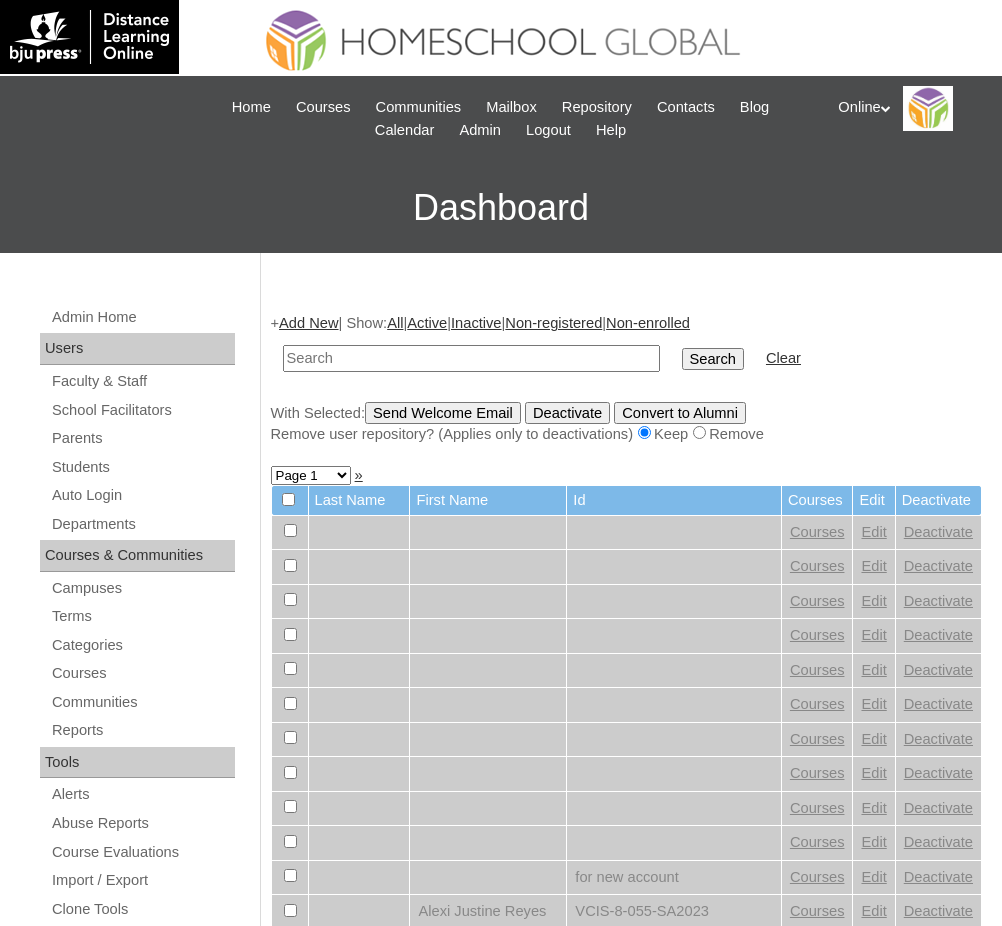 scroll, scrollTop: 0, scrollLeft: 0, axis: both 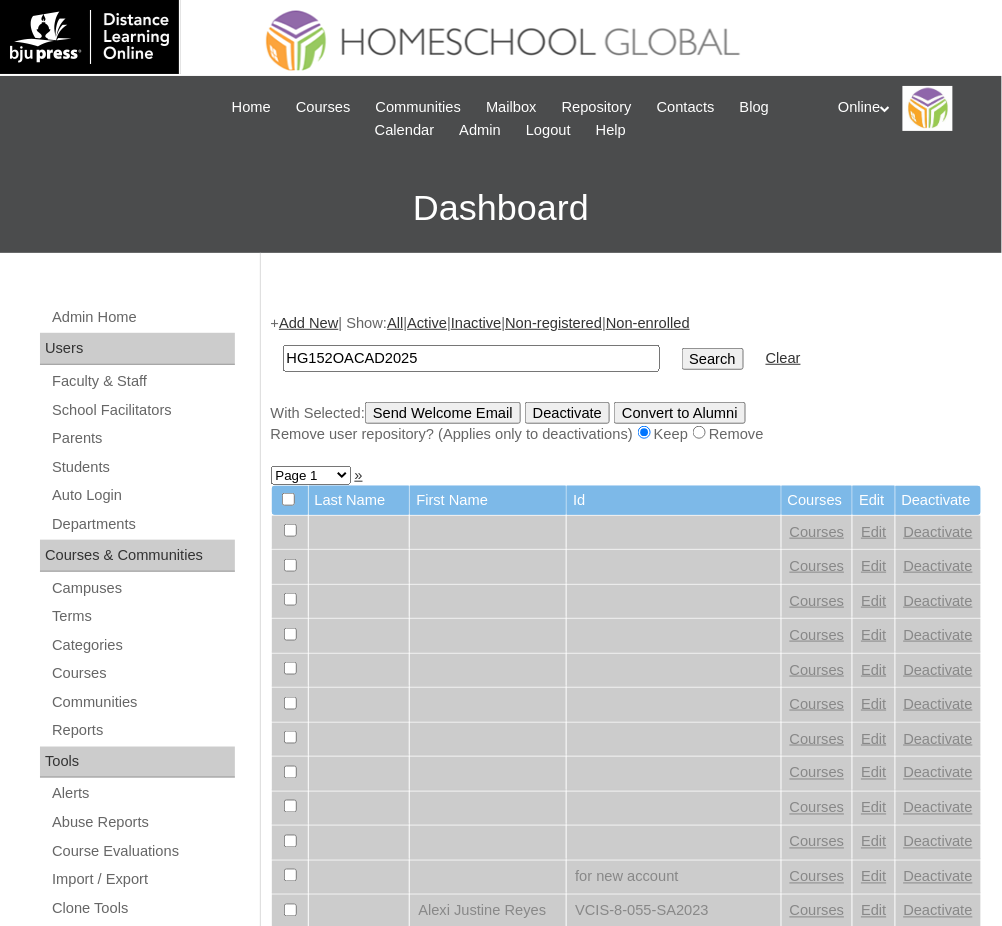 type on "HG152OACAD2025" 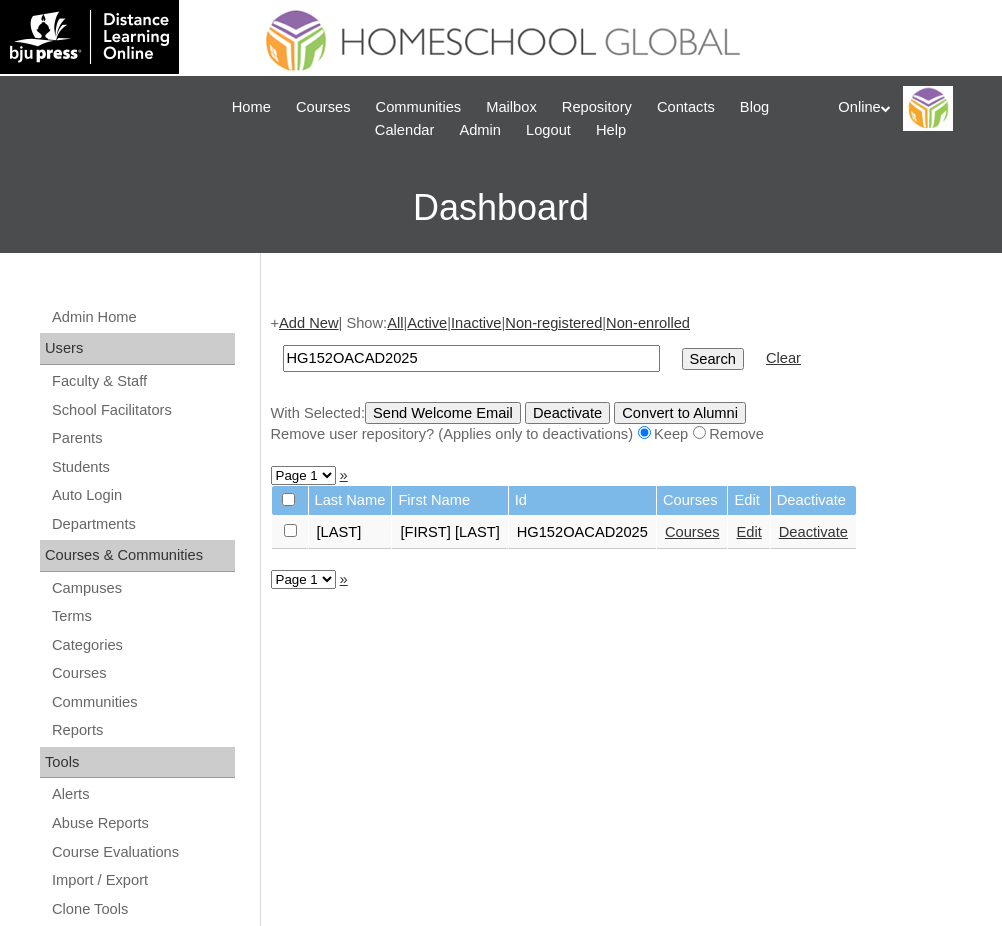 scroll, scrollTop: 0, scrollLeft: 0, axis: both 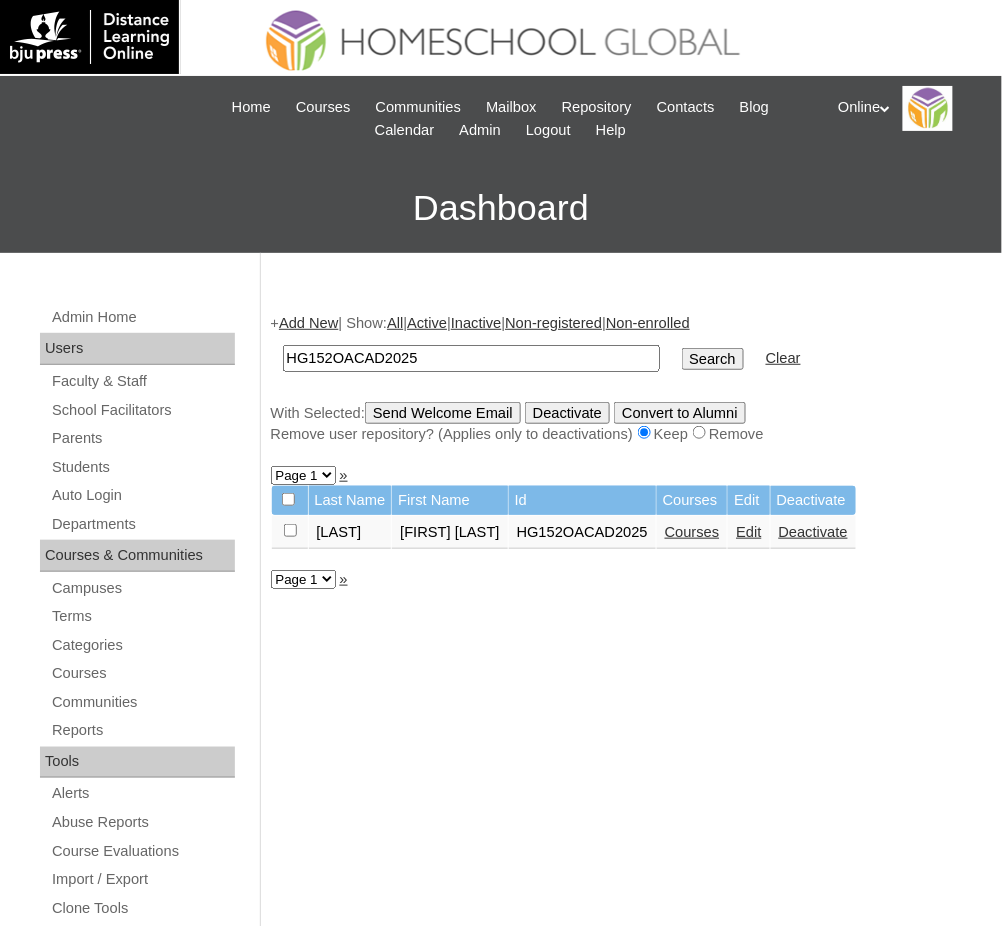 click on "HG152OACAD2025" at bounding box center (471, 358) 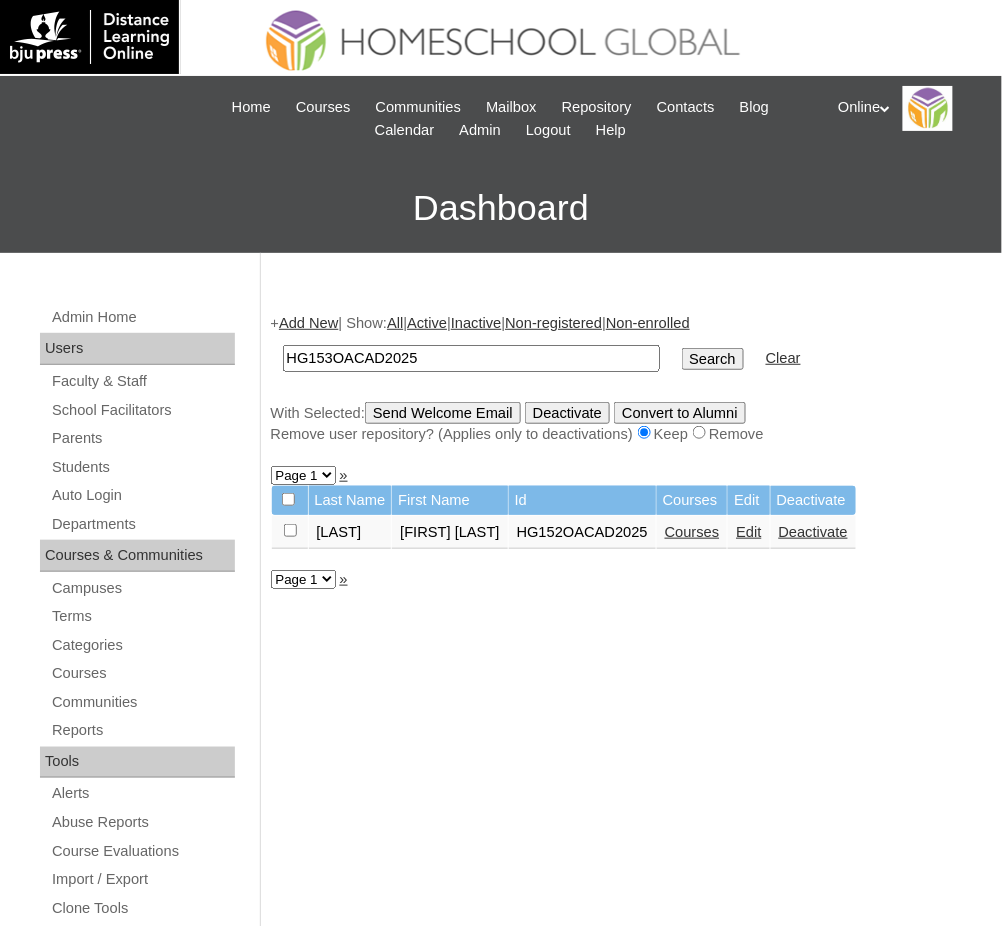 type on "HG153OACAD2025" 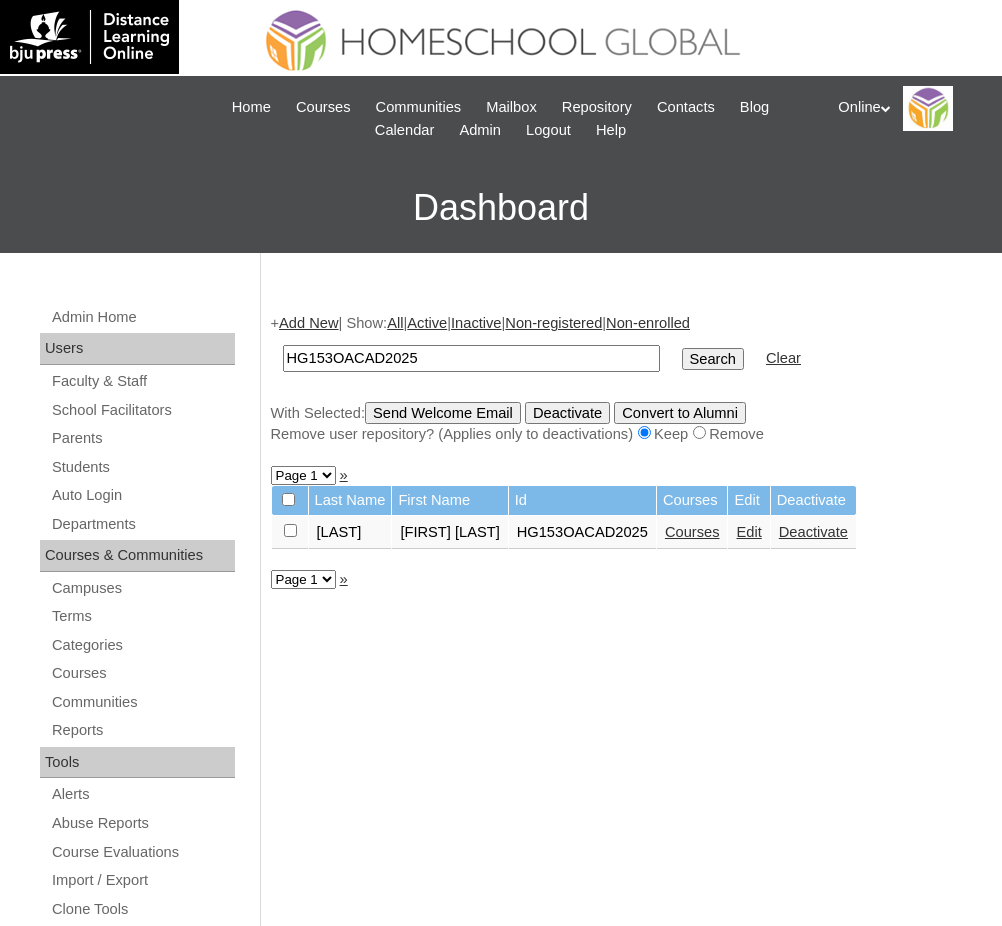 scroll, scrollTop: 0, scrollLeft: 0, axis: both 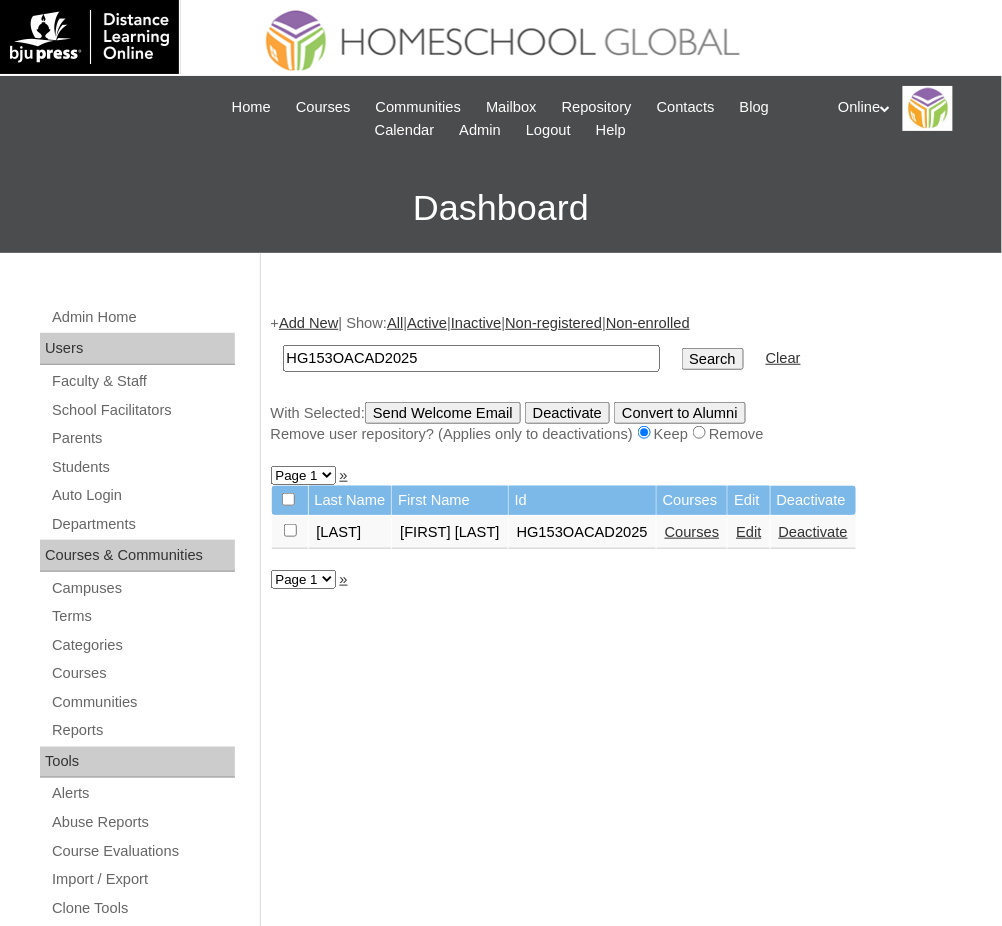 click on "HG153OACAD2025" at bounding box center [471, 358] 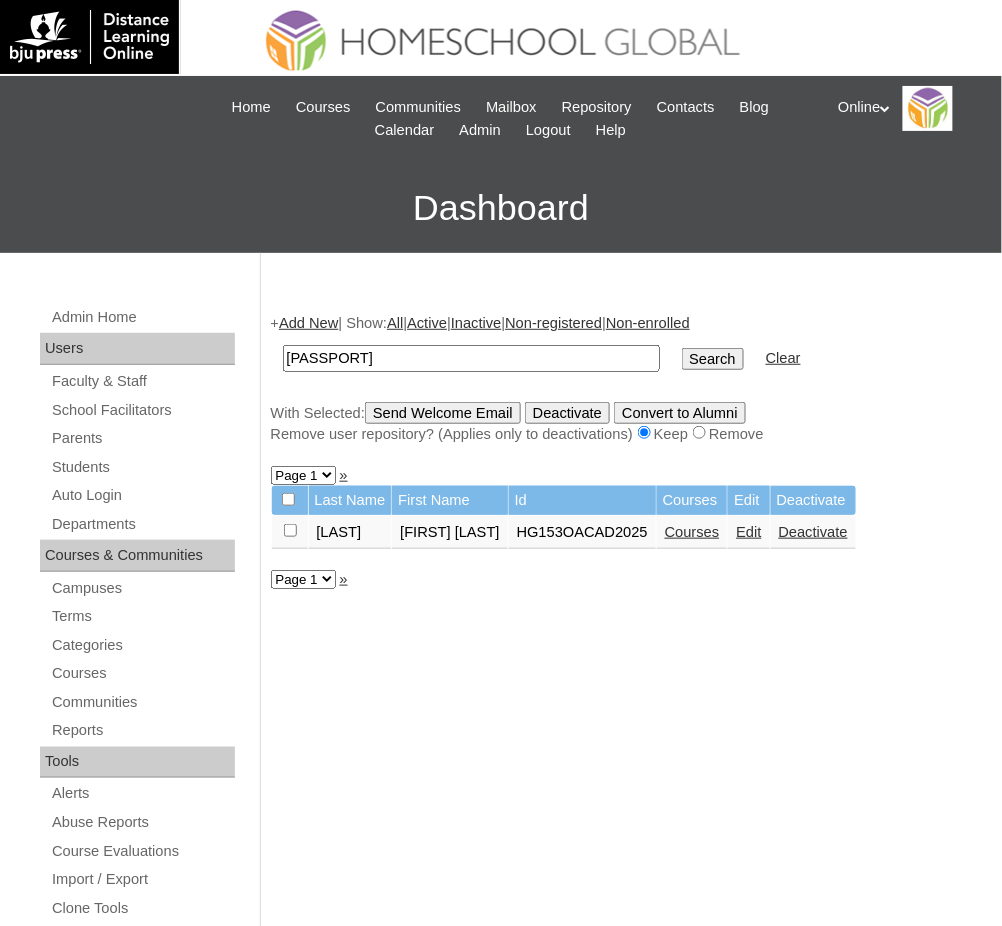 type on "[PASSPORT]" 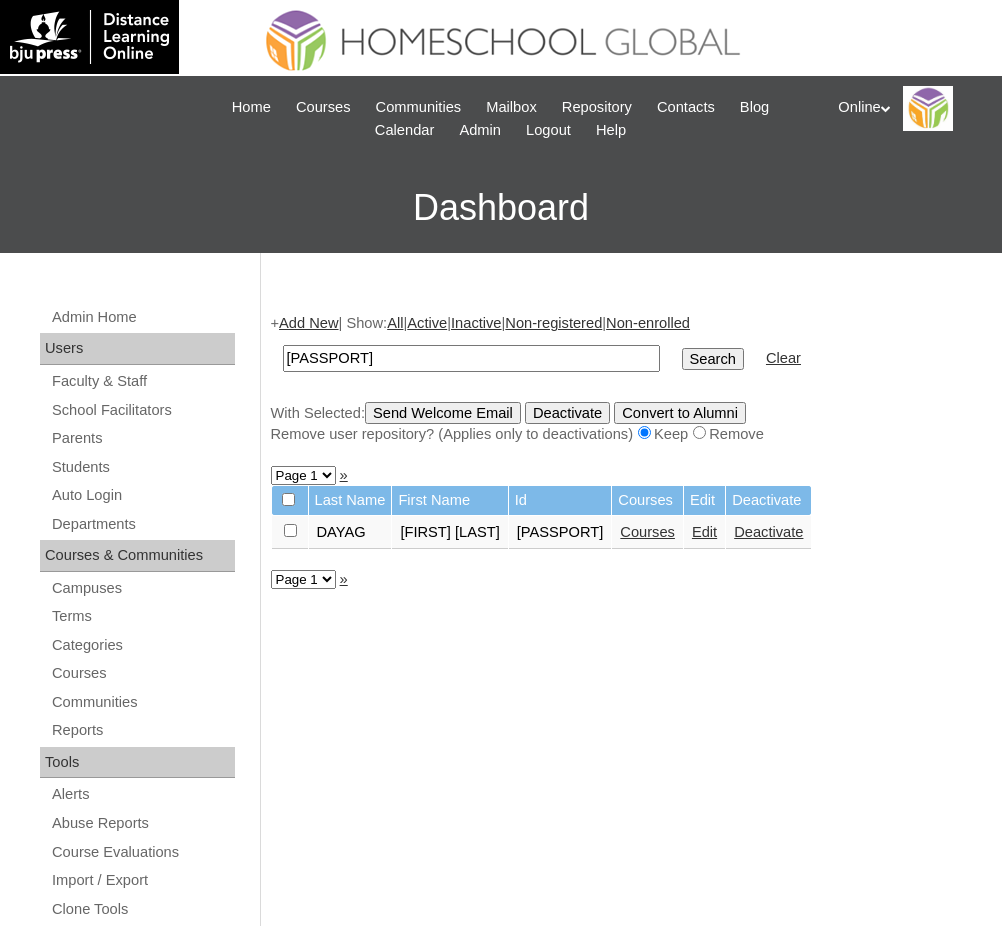 scroll, scrollTop: 0, scrollLeft: 0, axis: both 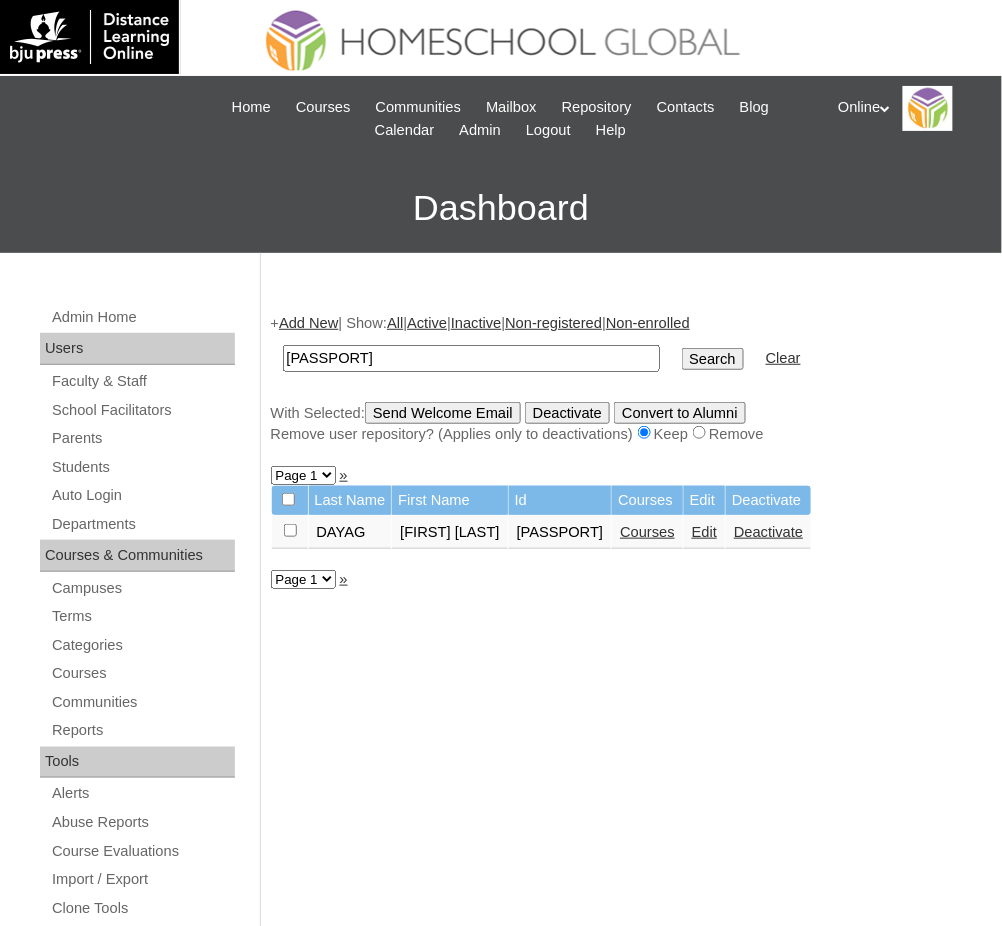 click on "[PASSPORT]" at bounding box center [471, 358] 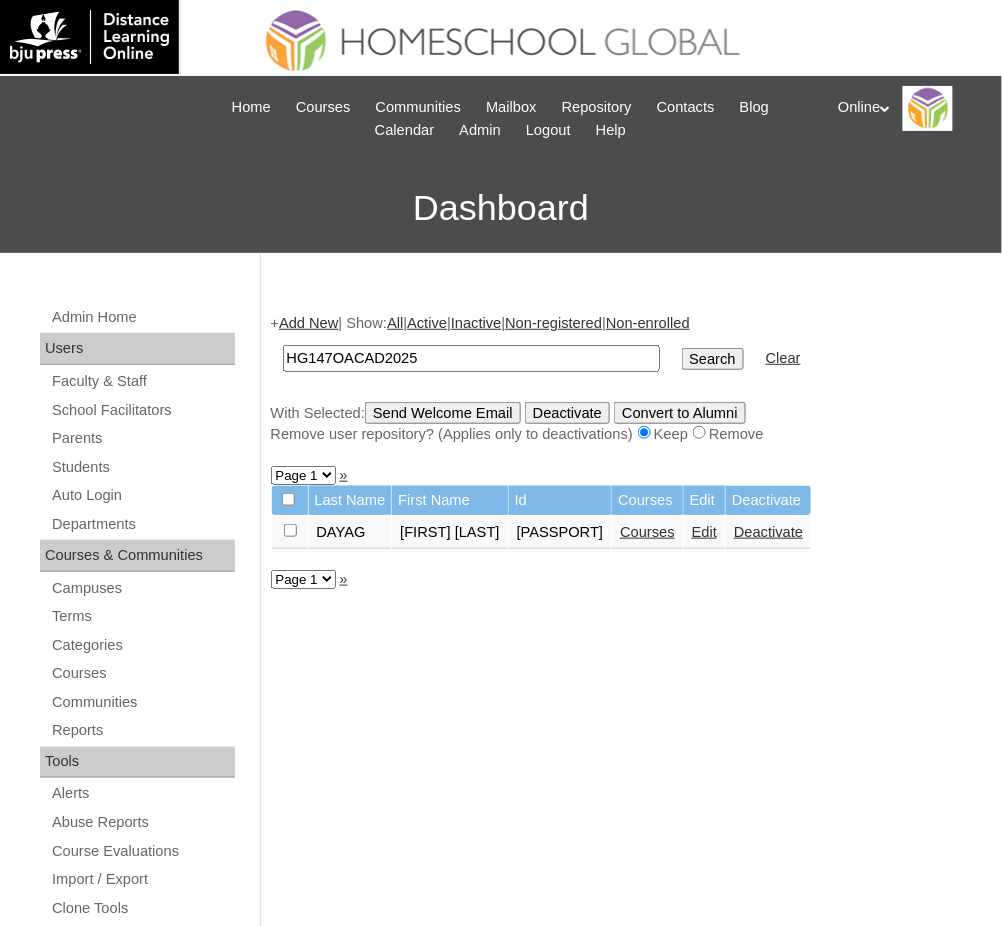 type on "HG147OACAD2025" 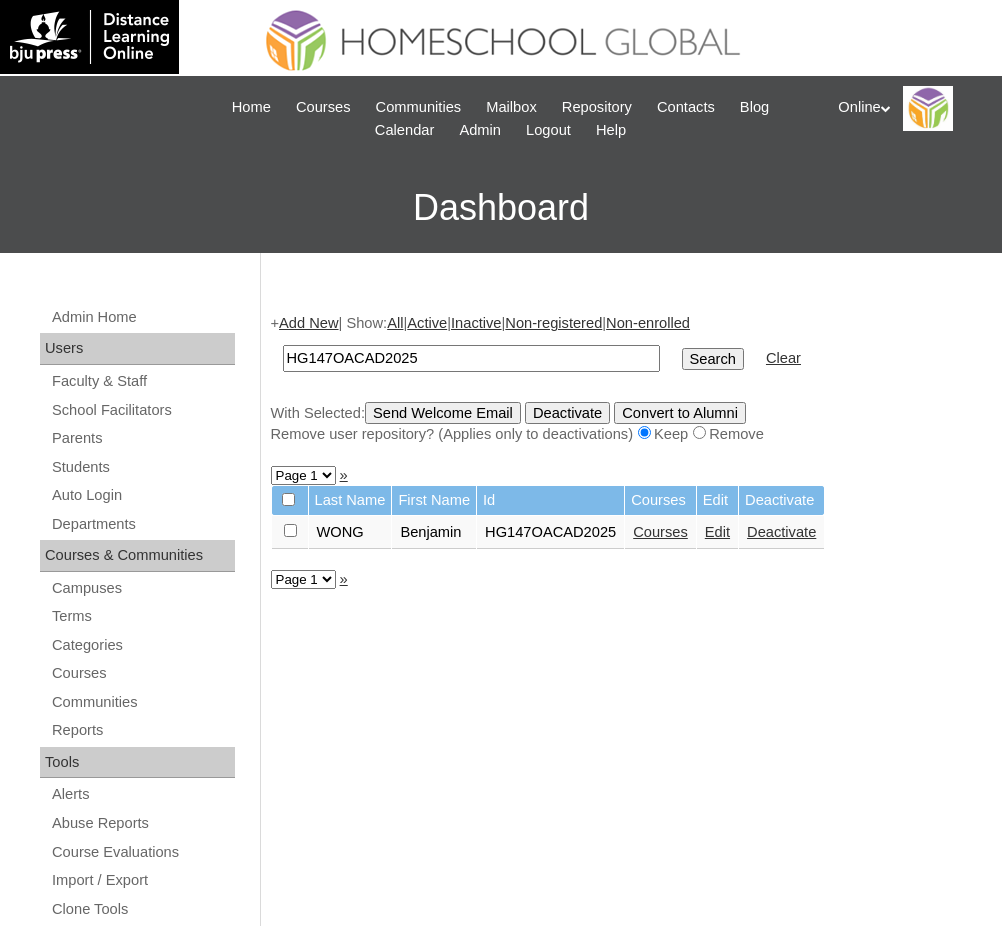 scroll, scrollTop: 0, scrollLeft: 0, axis: both 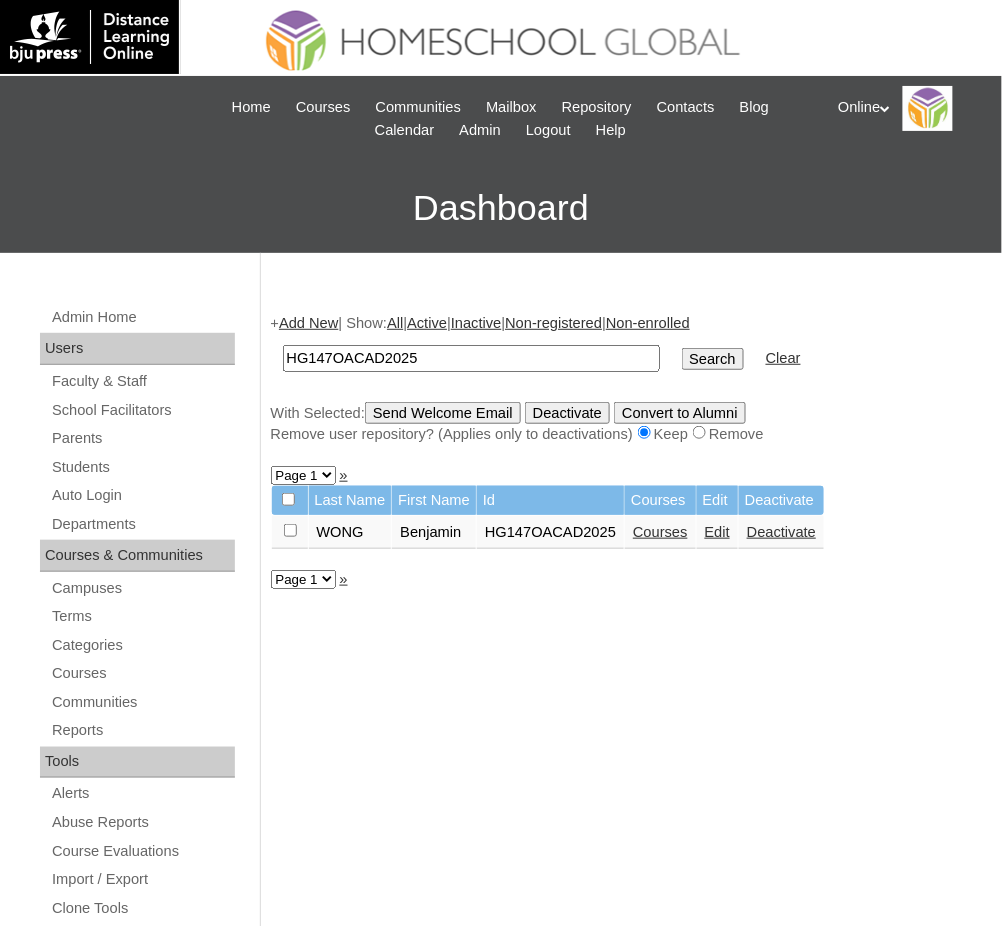 click on "HG147OACAD2025" at bounding box center (471, 358) 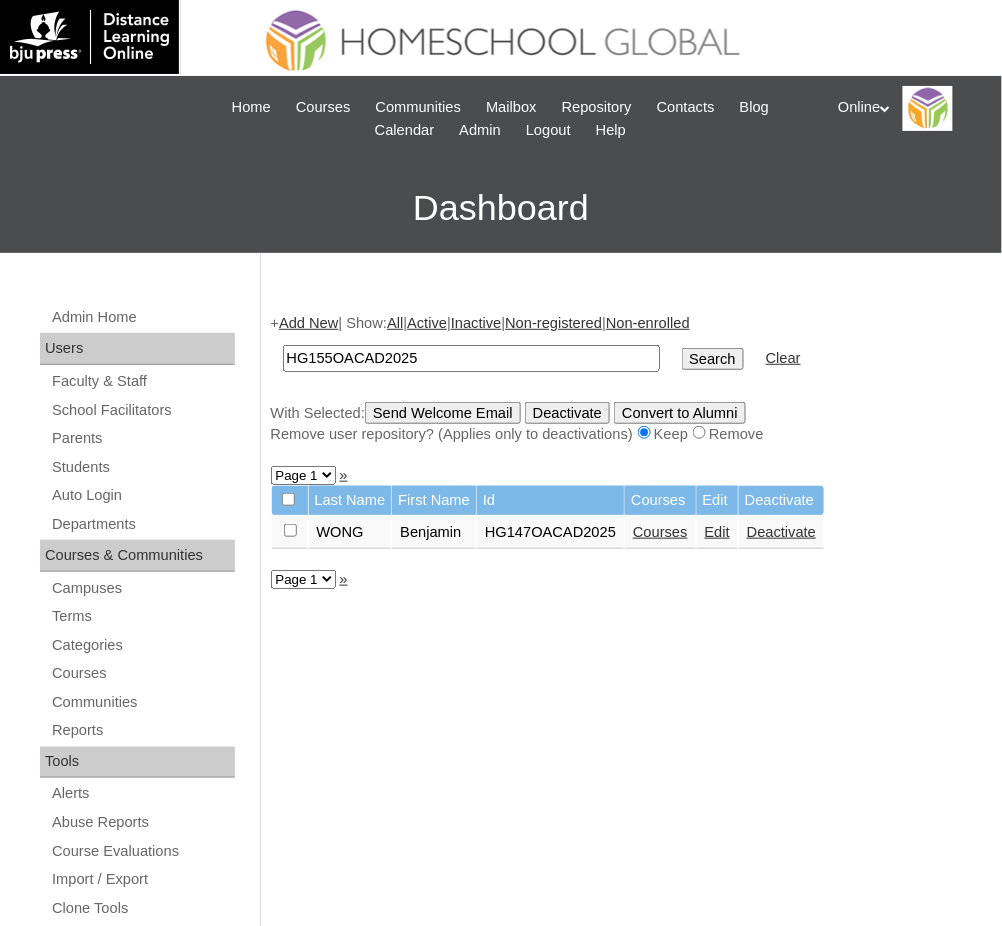 type on "HG155OACAD2025" 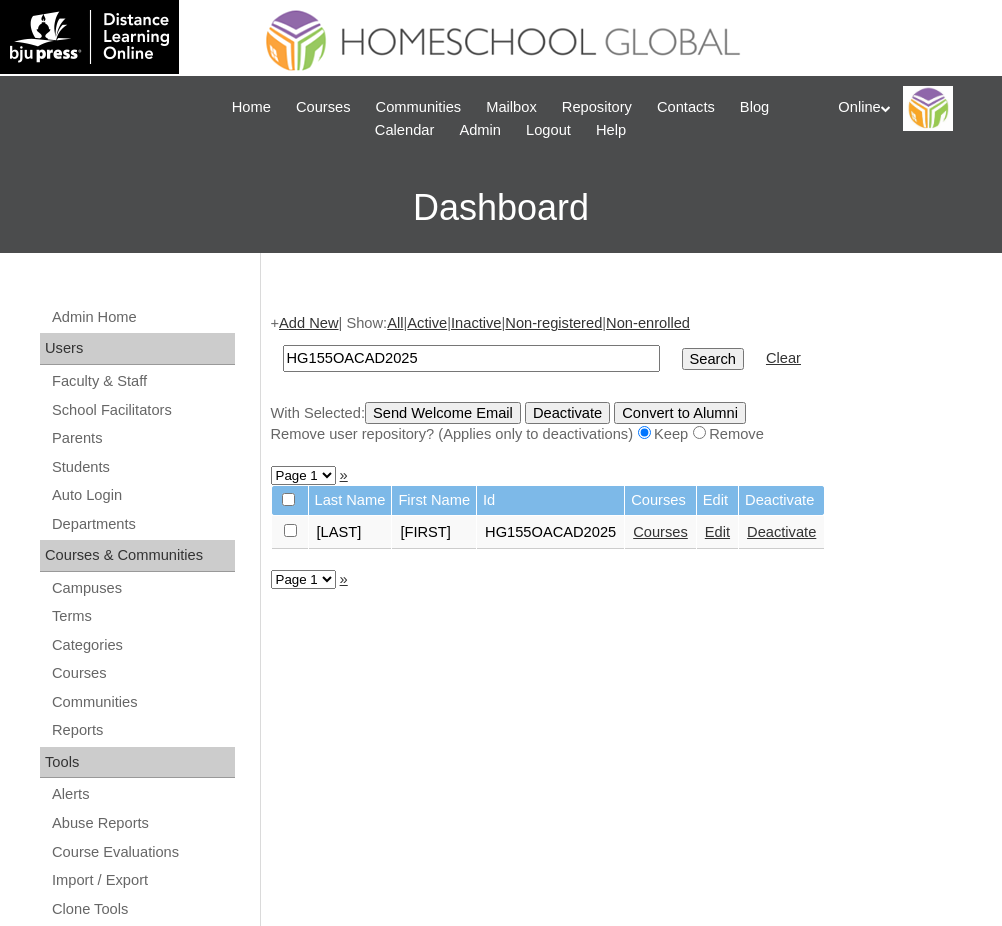 scroll, scrollTop: 0, scrollLeft: 0, axis: both 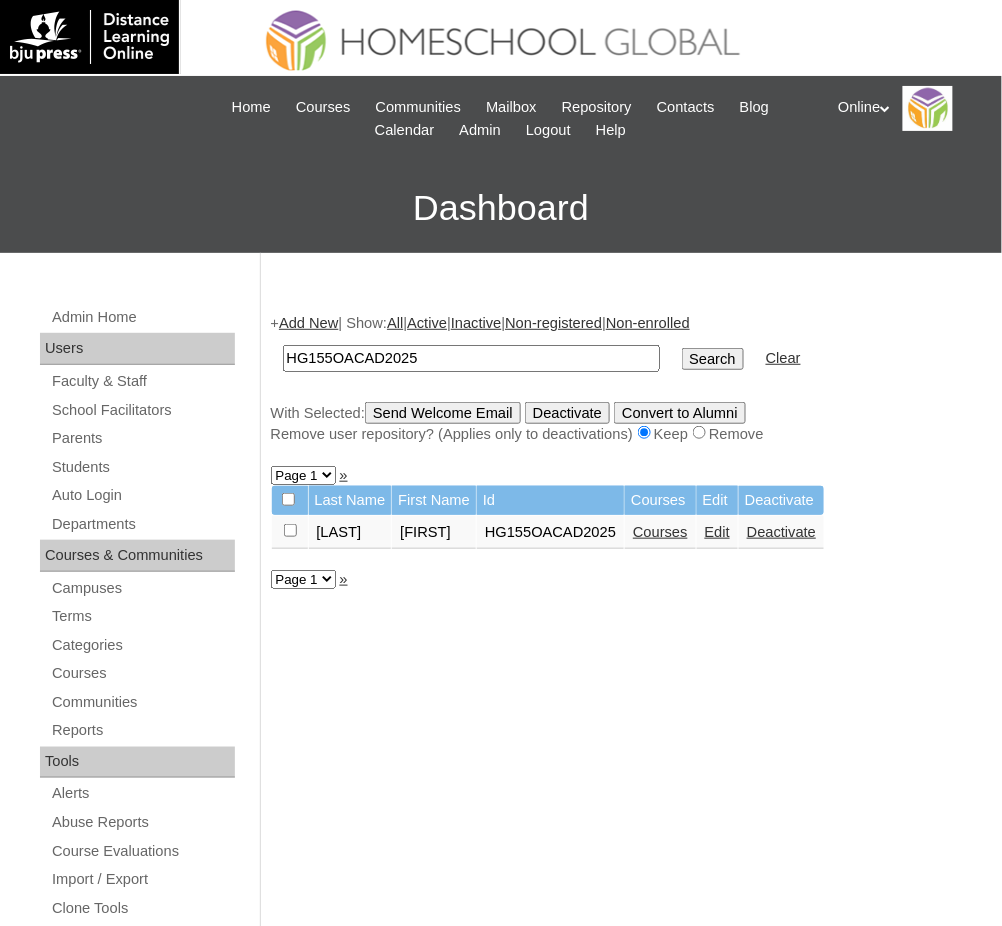 click on "HG155OACAD2025" at bounding box center [471, 358] 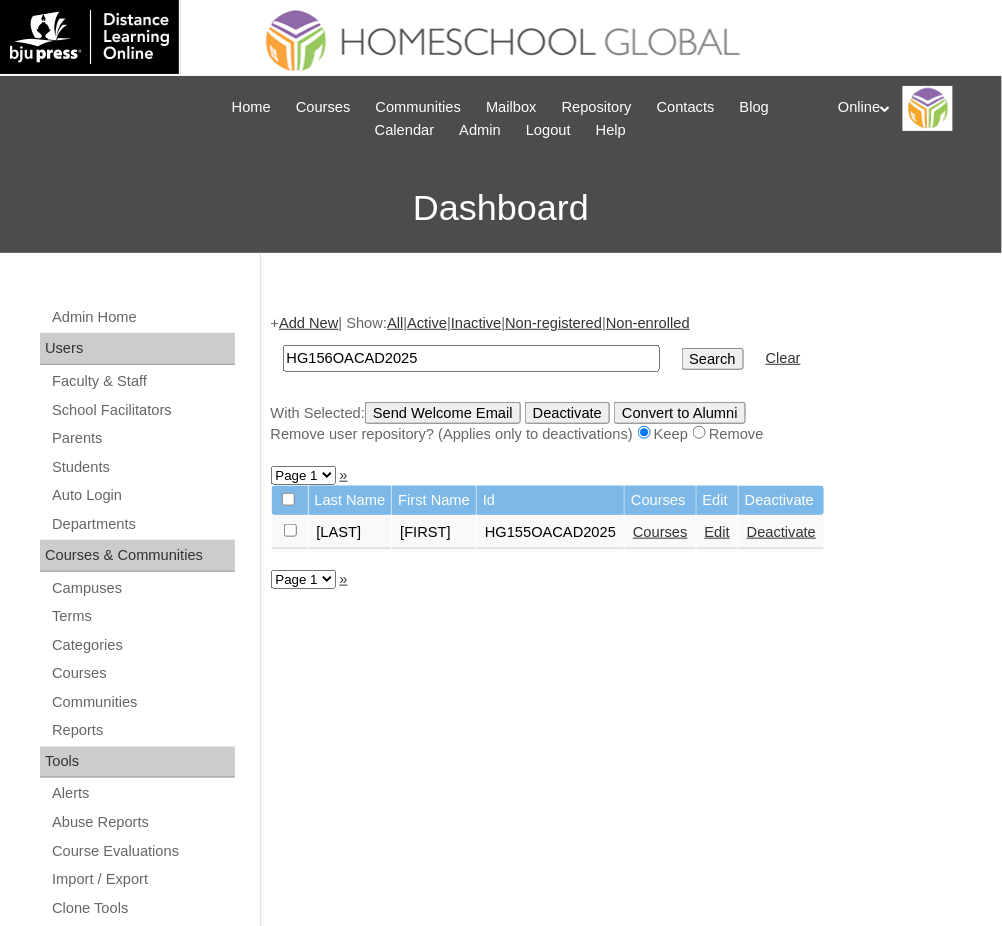 type on "HG156OACAD2025" 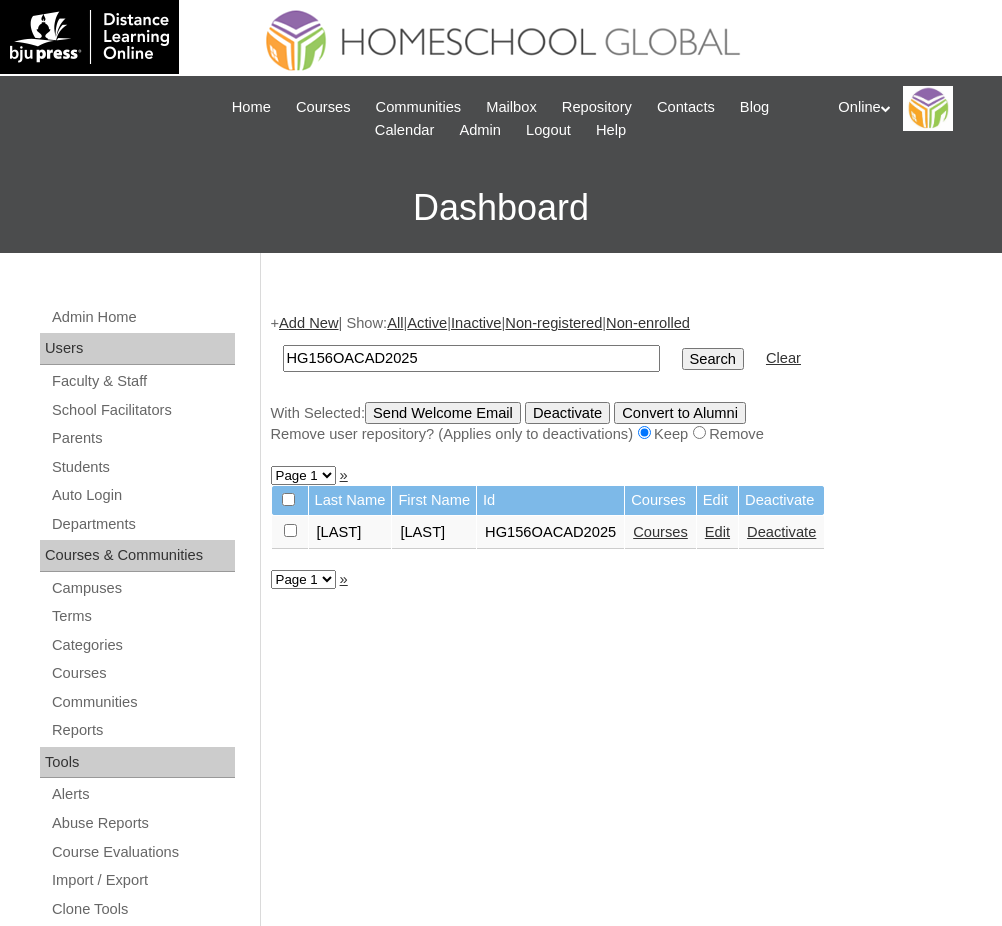 scroll, scrollTop: 0, scrollLeft: 0, axis: both 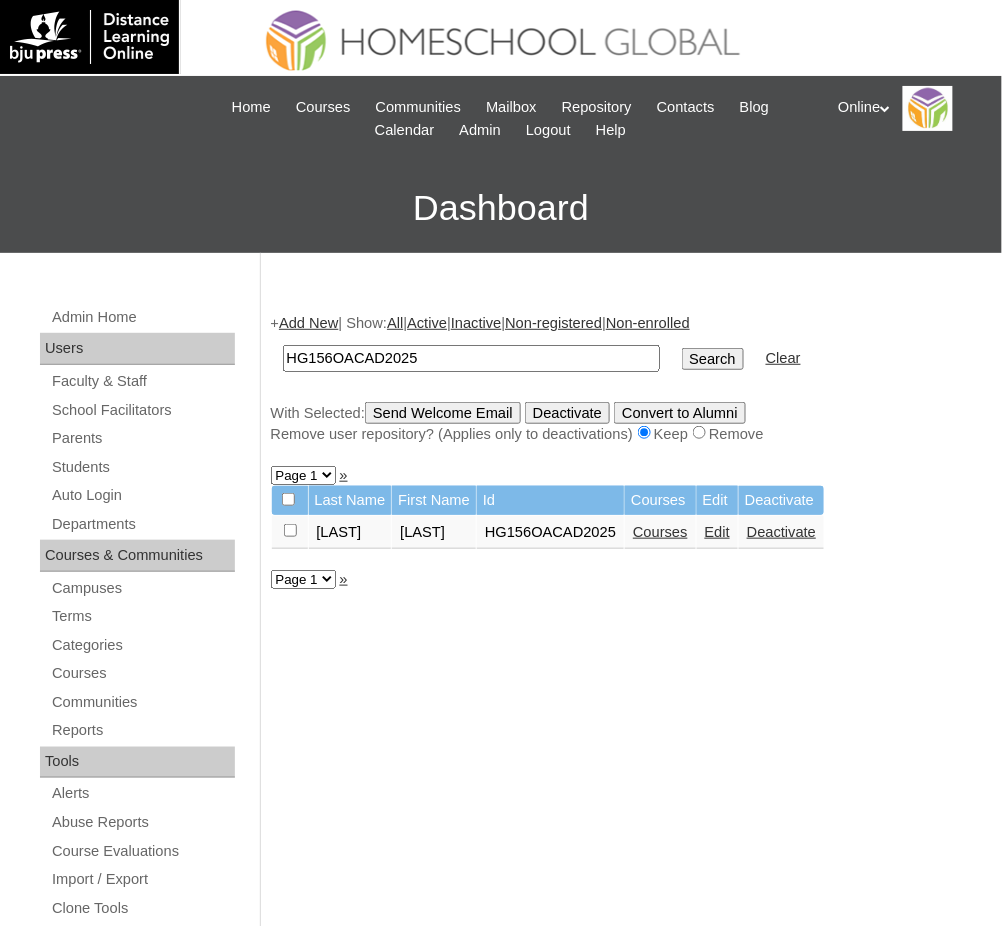 click on "HG156OACAD2025" at bounding box center (471, 358) 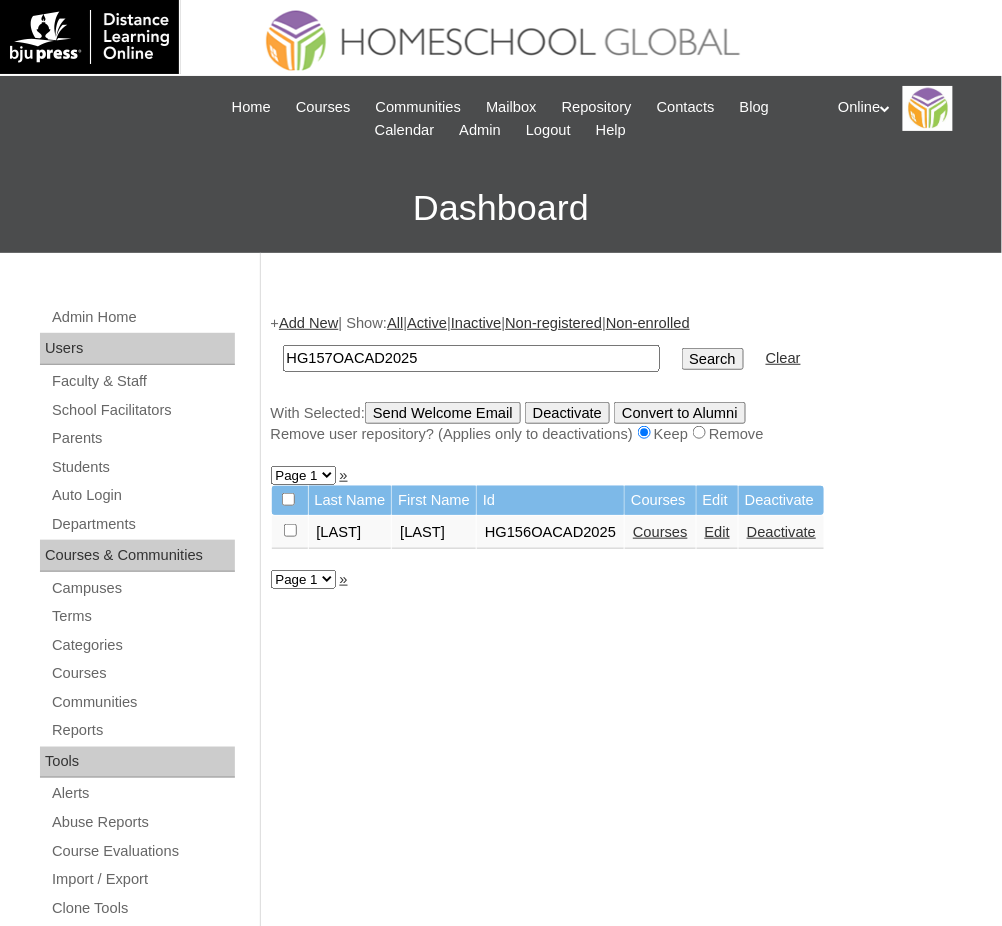 type on "HG157OACAD2025" 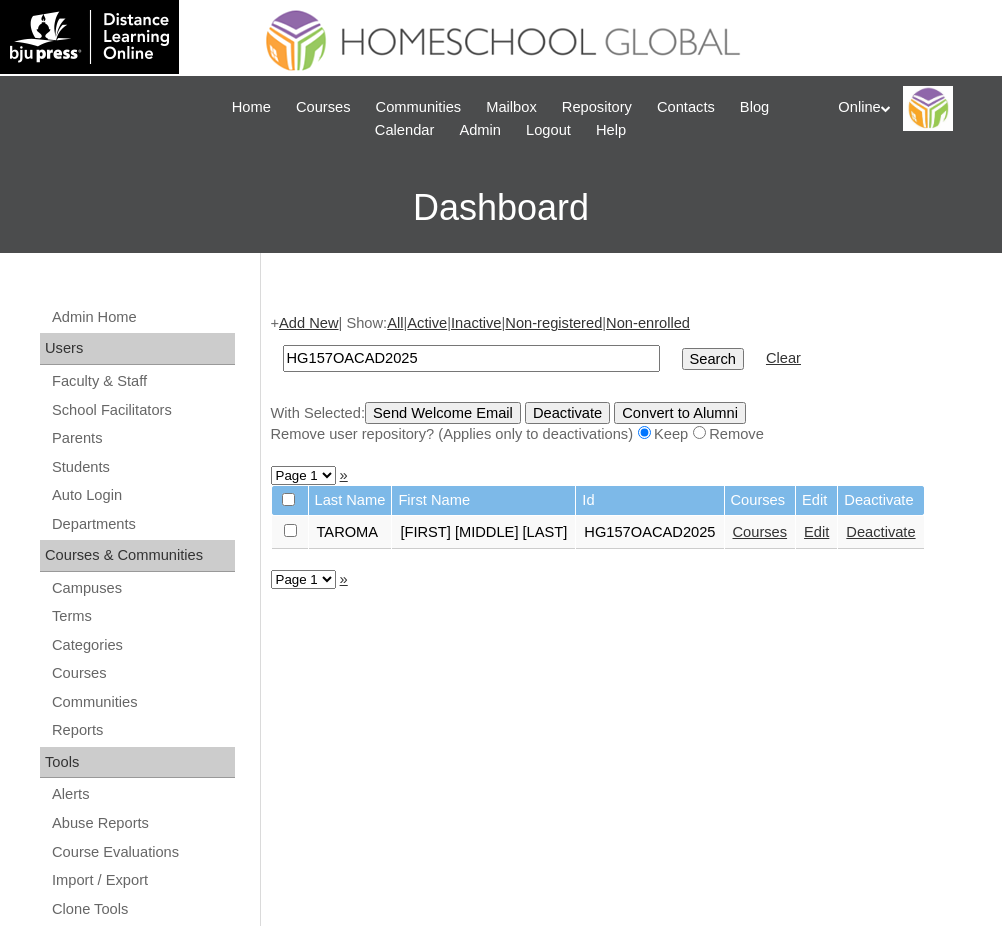 scroll, scrollTop: 0, scrollLeft: 0, axis: both 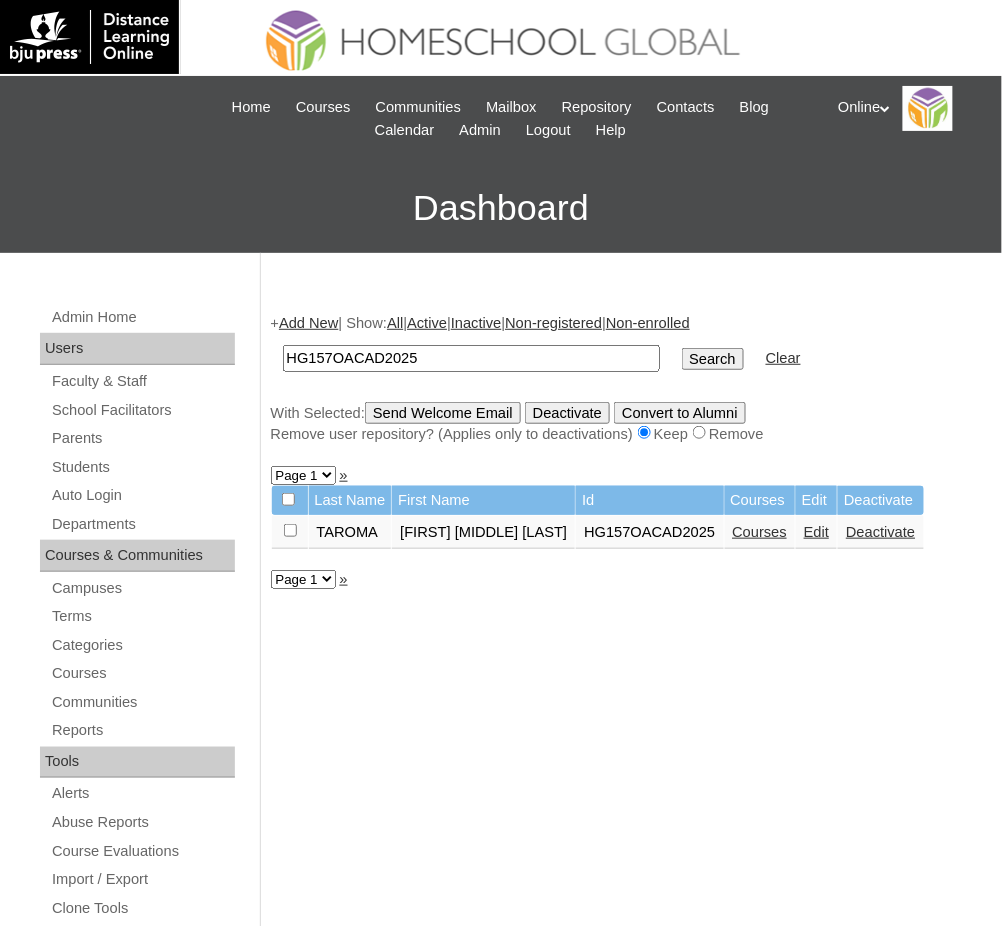 click on "HG157OACAD2025" at bounding box center (471, 358) 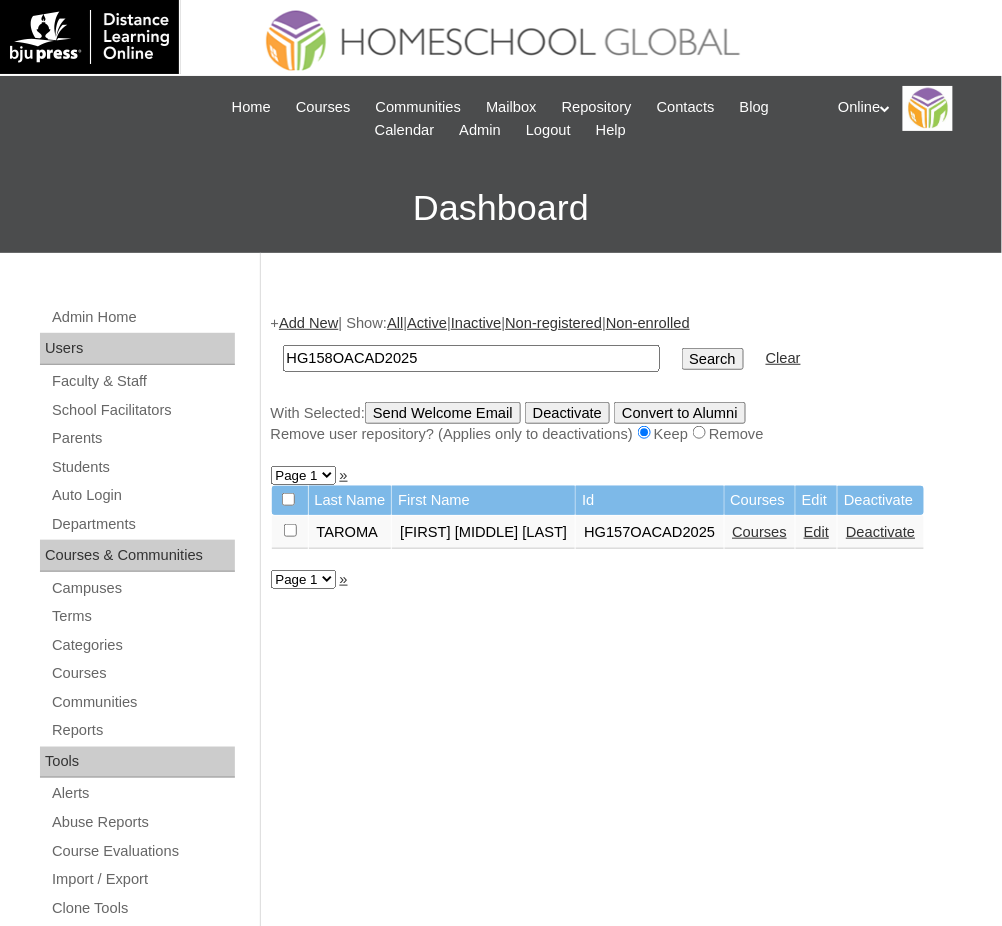 type on "HG158OACAD2025" 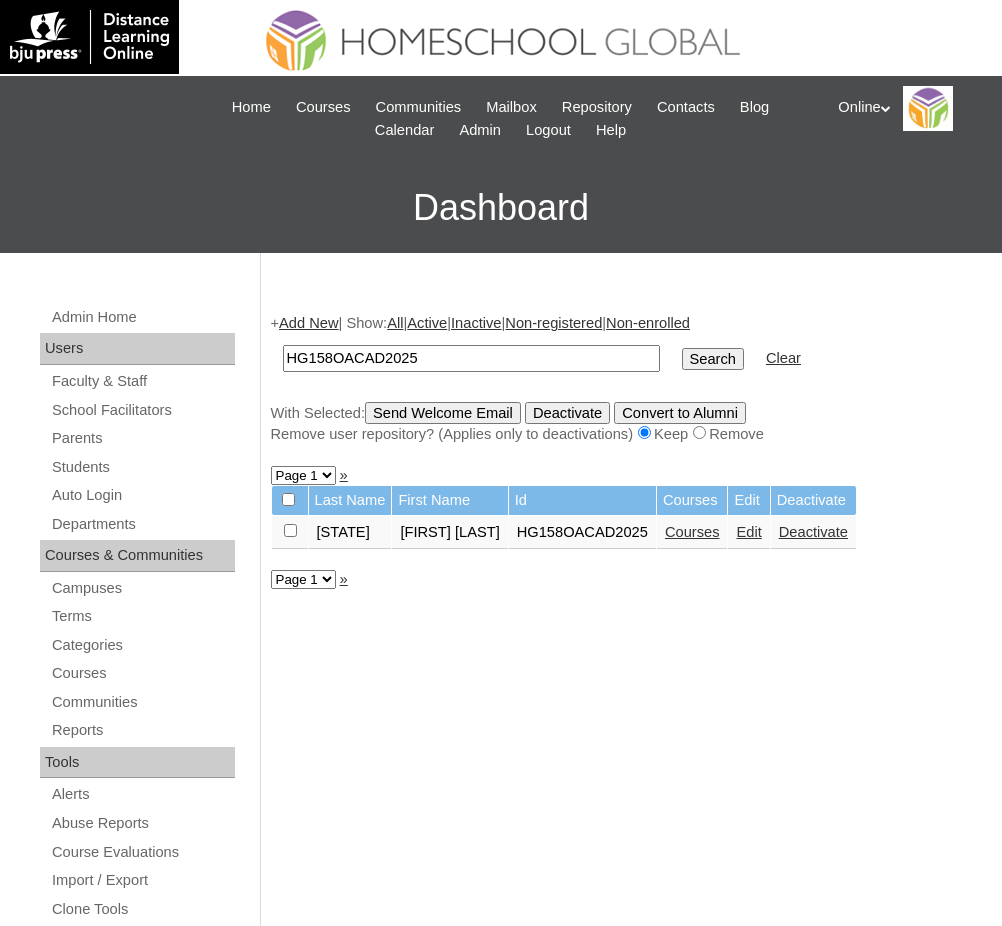 scroll, scrollTop: 0, scrollLeft: 0, axis: both 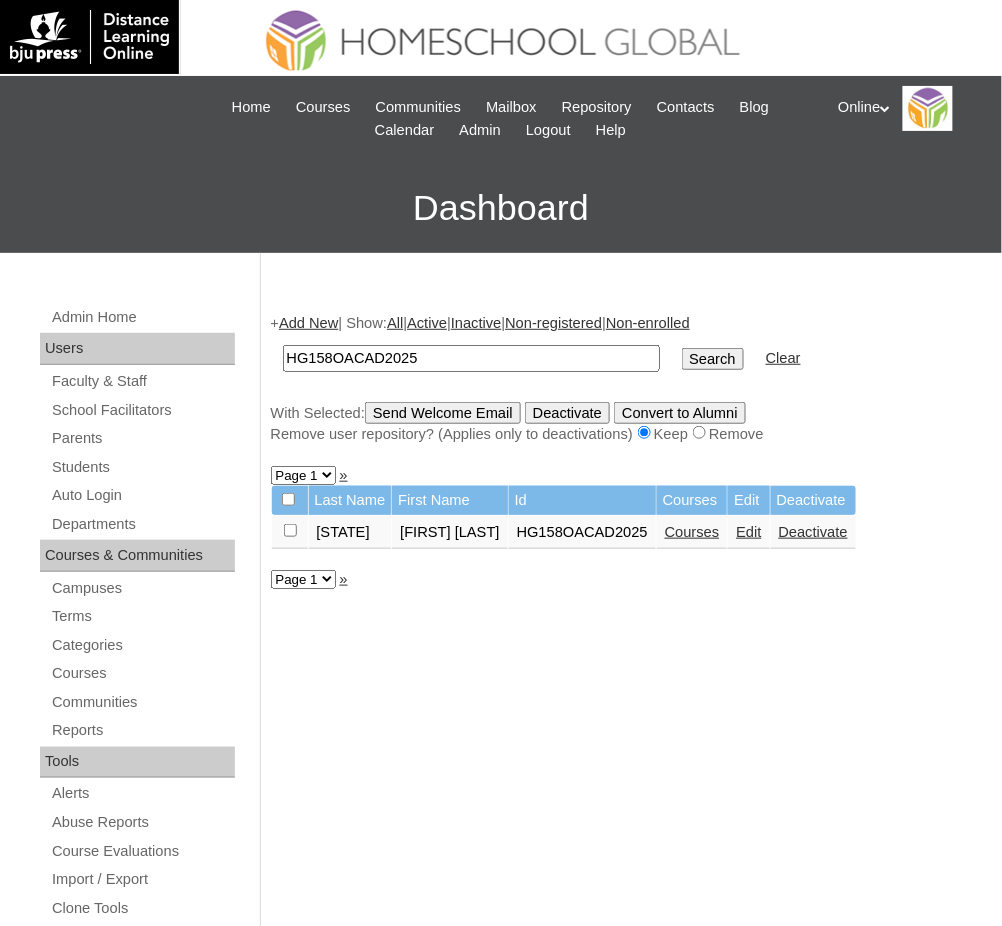 click on "HG158OACAD2025" at bounding box center (471, 358) 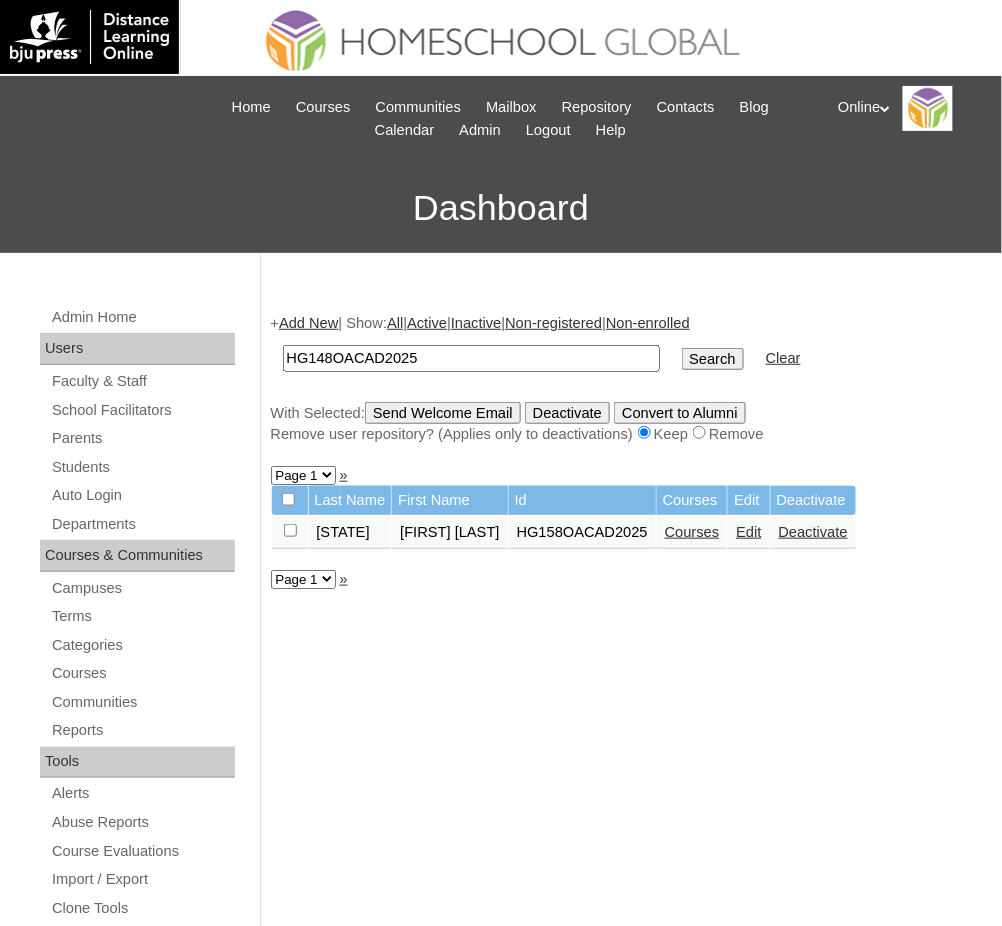 type on "HG148OACAD2025" 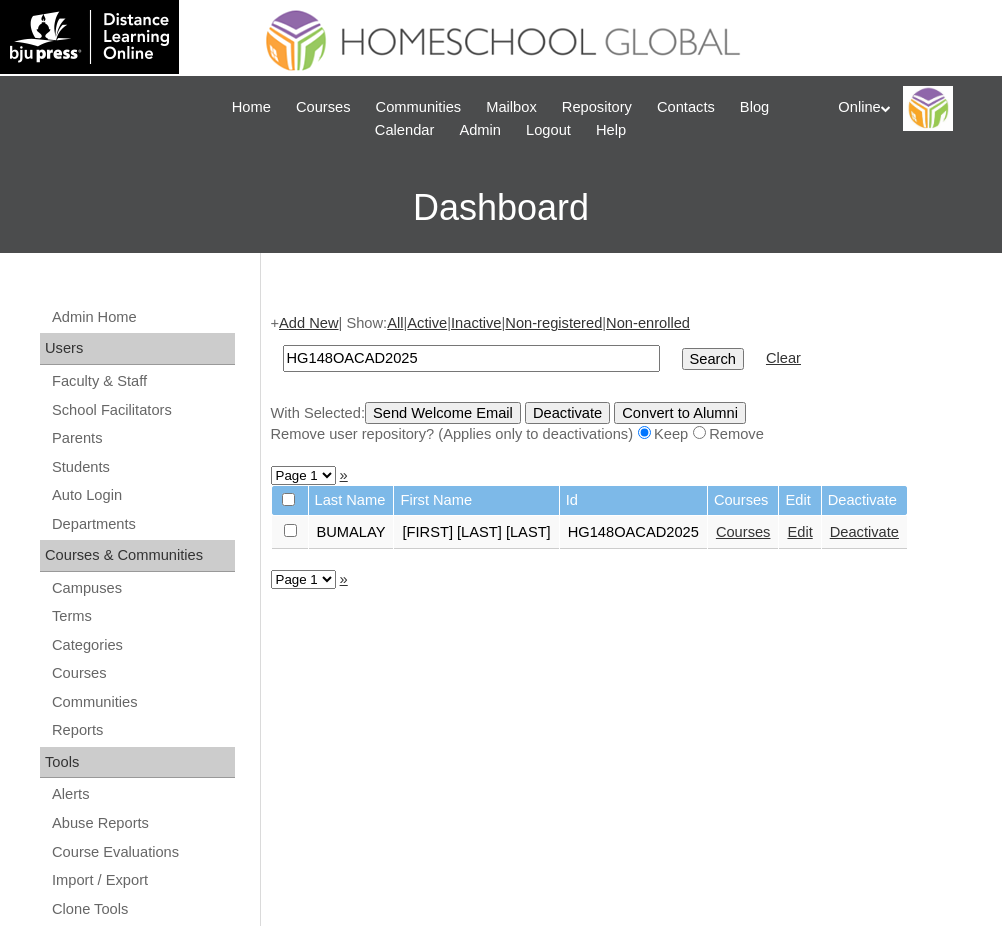 scroll, scrollTop: 0, scrollLeft: 0, axis: both 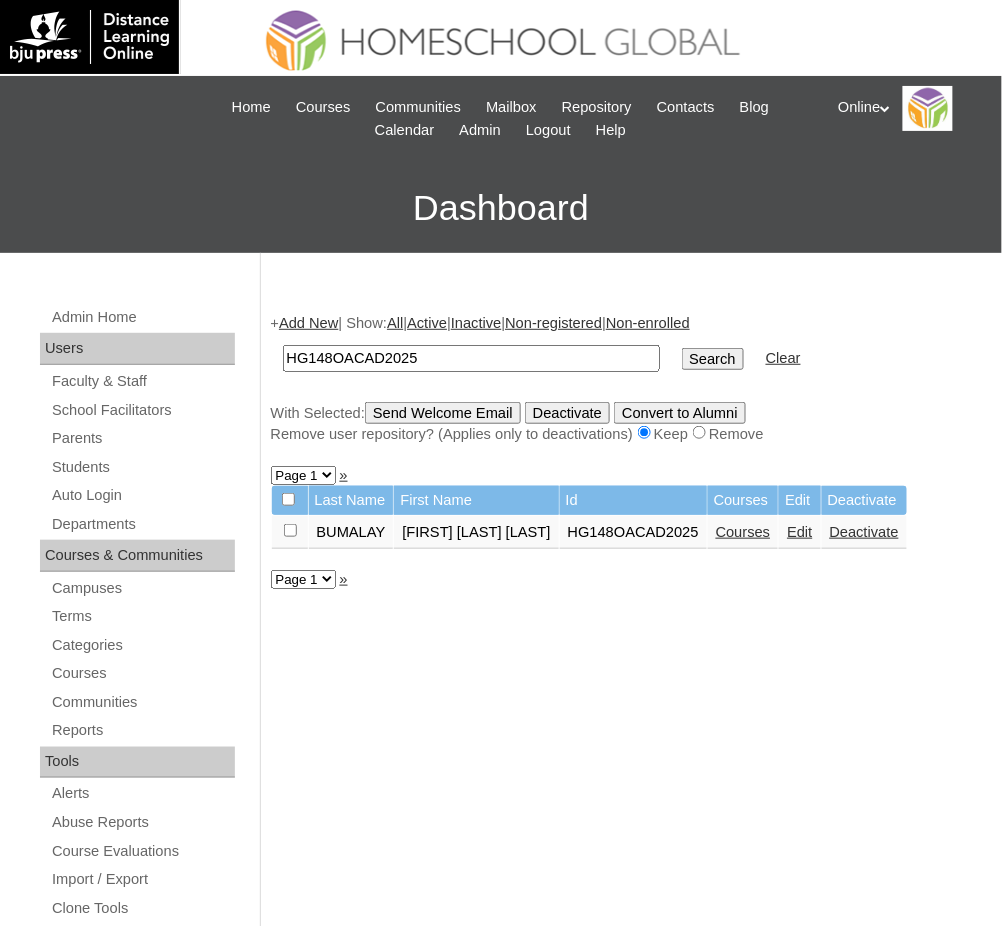 click on "HG148OACAD2025" at bounding box center (471, 358) 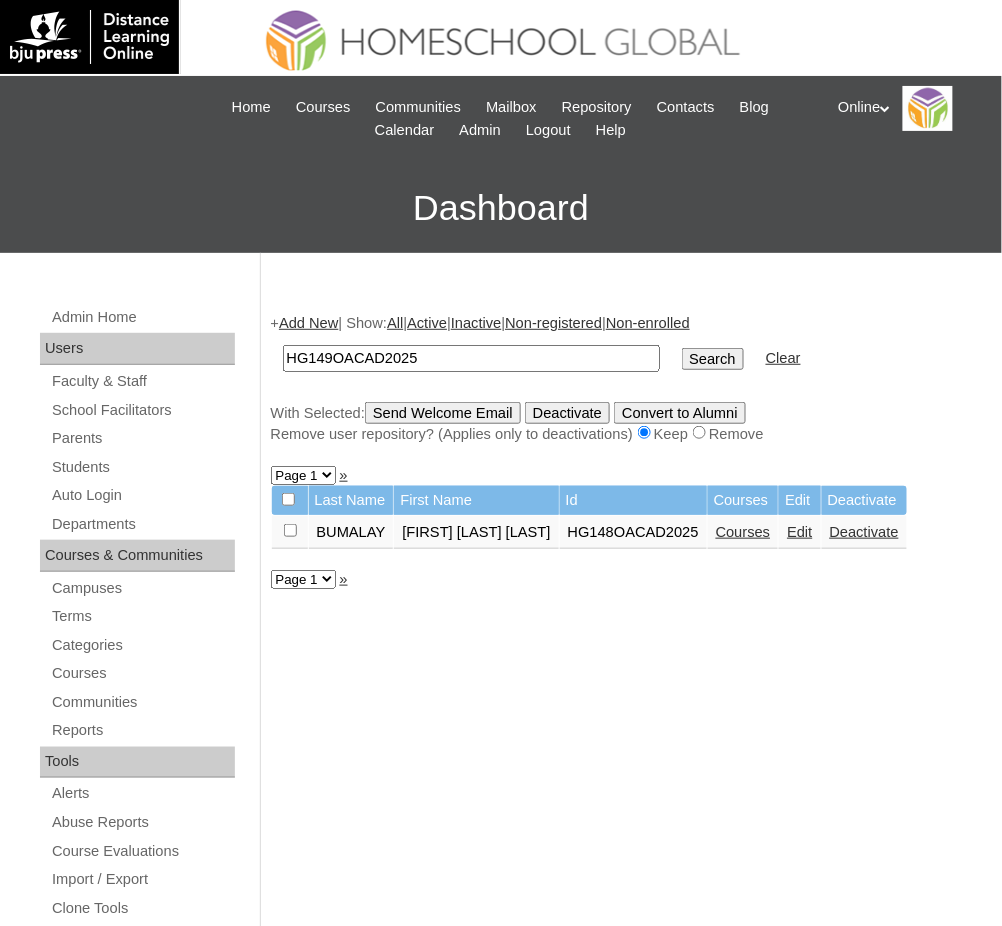 type on "HG149OACAD2025" 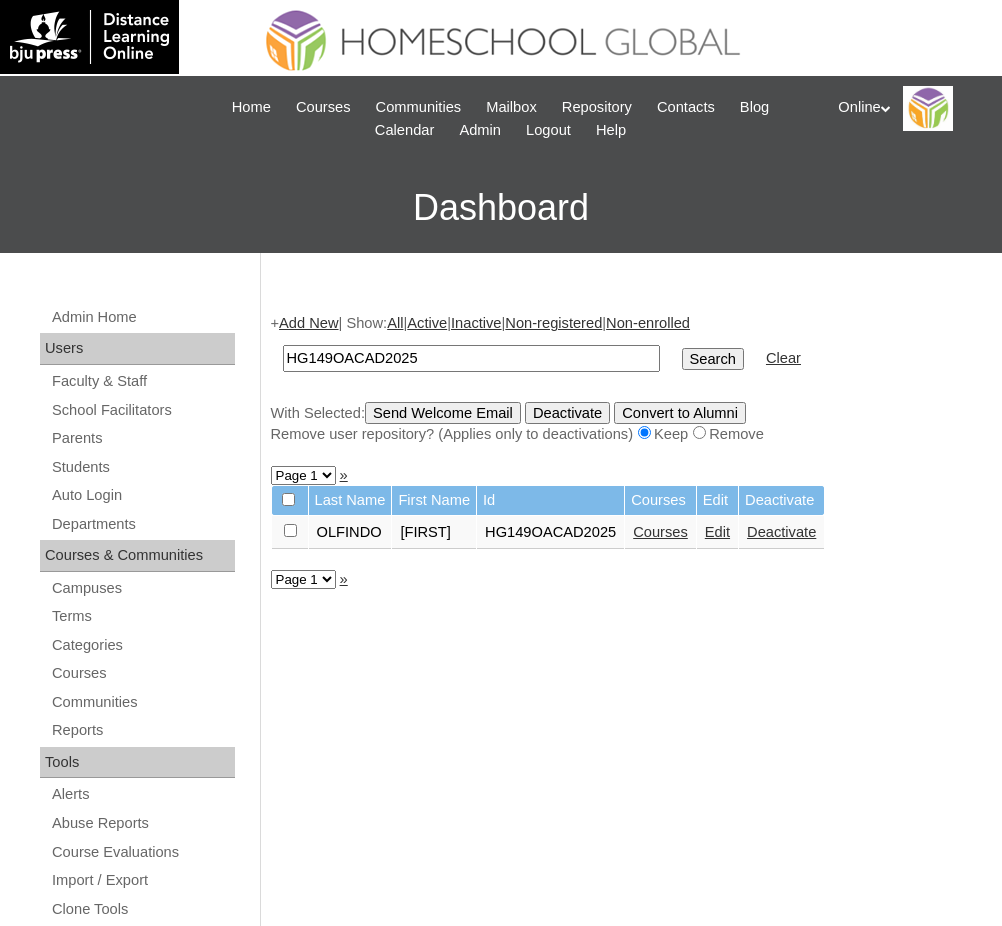 scroll, scrollTop: 0, scrollLeft: 0, axis: both 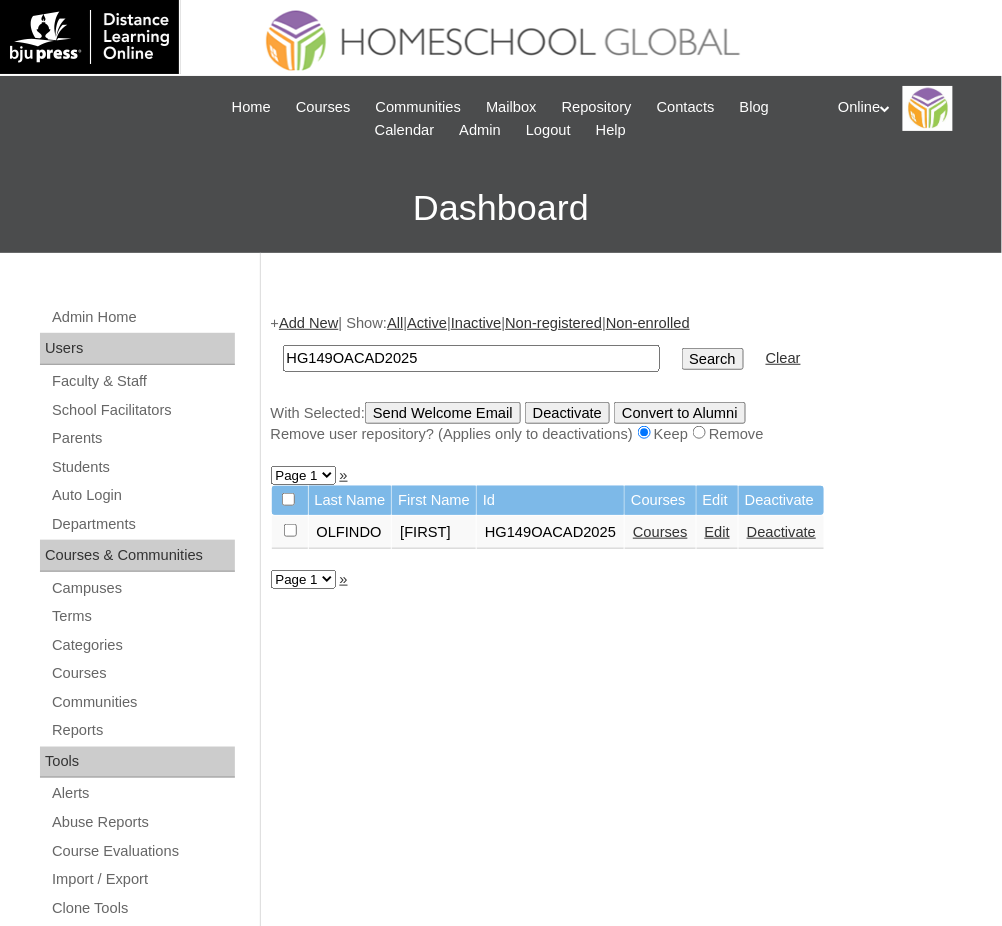 click on "HG149OACAD2025" at bounding box center [471, 358] 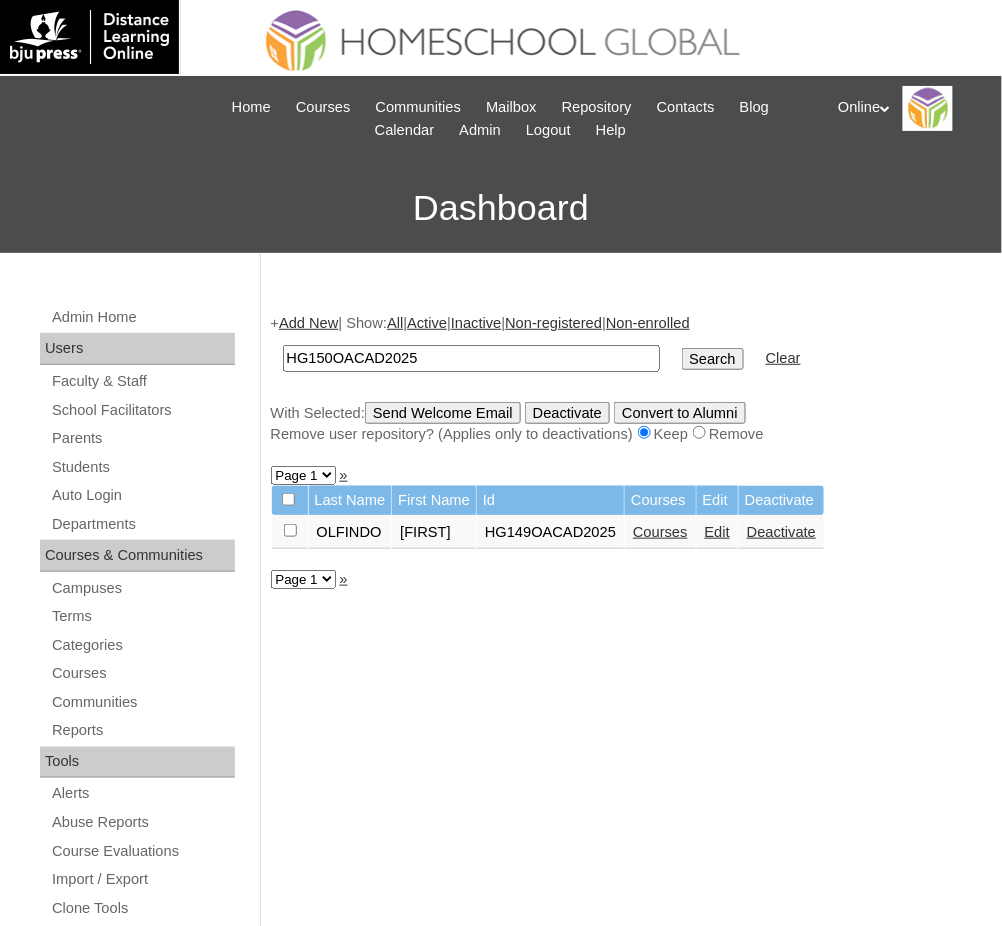 type on "HG150OACAD2025" 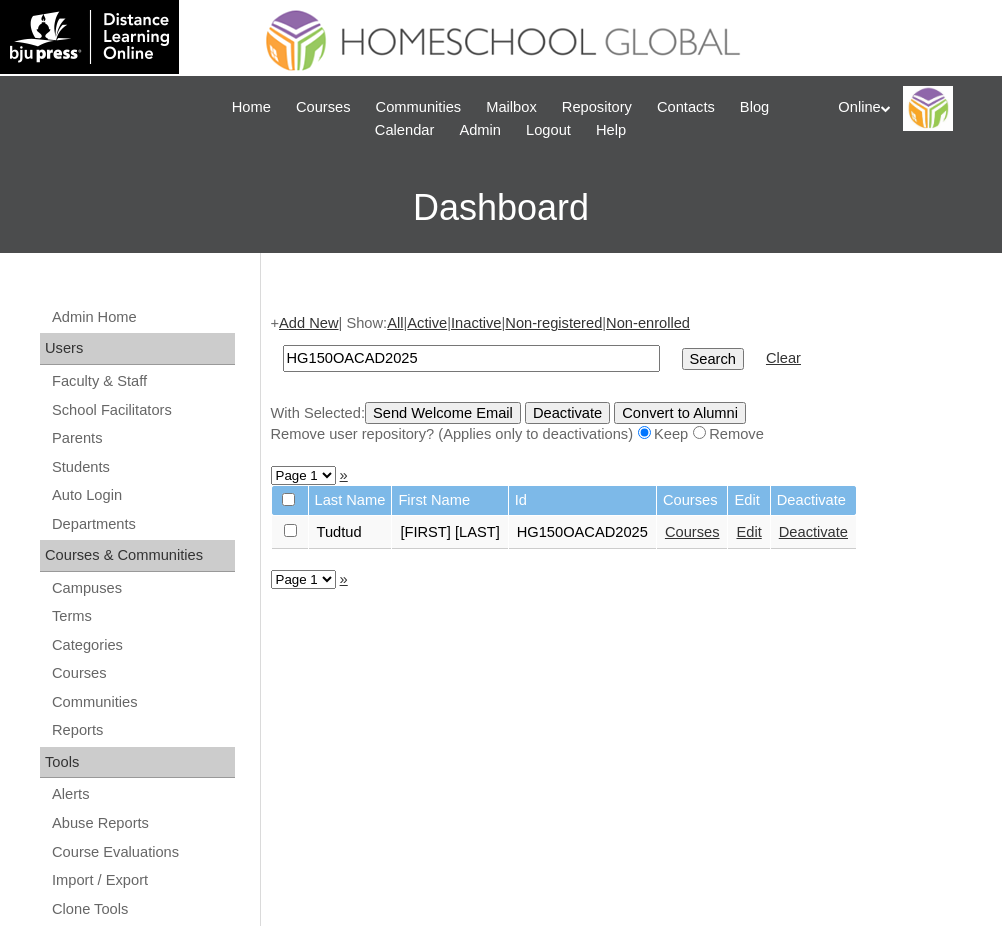 scroll, scrollTop: 0, scrollLeft: 0, axis: both 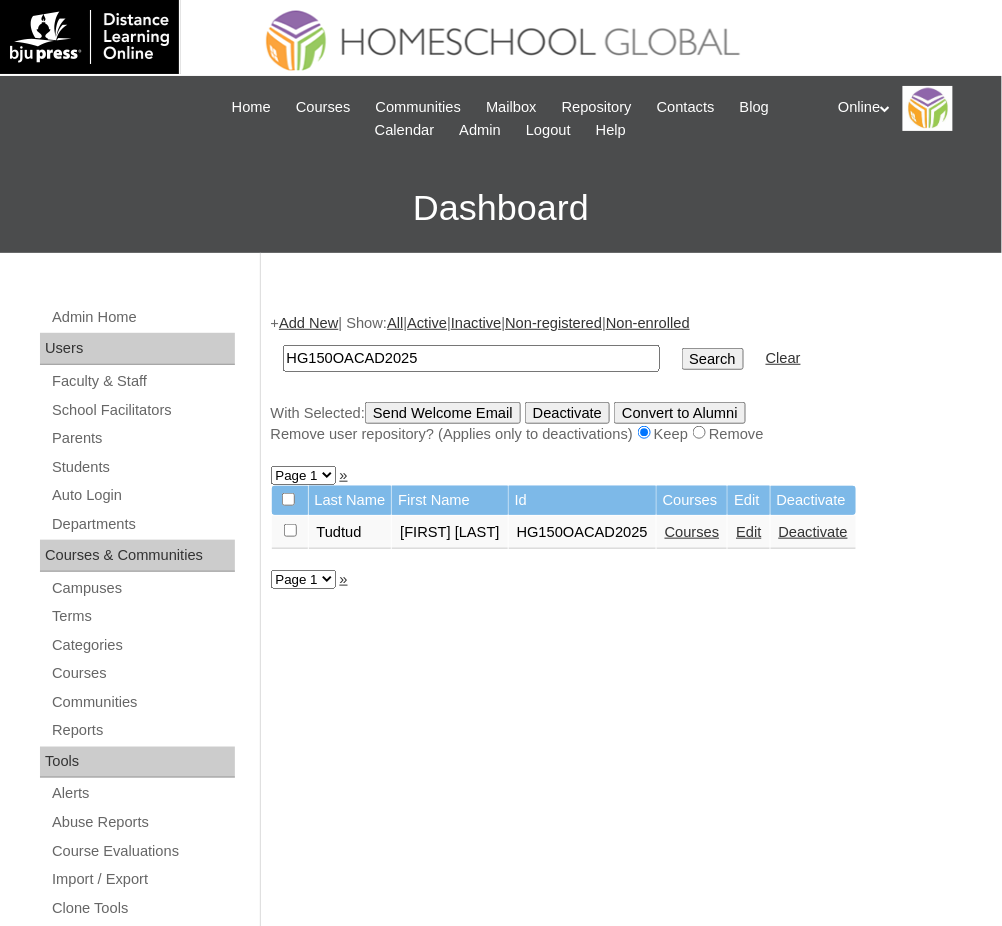 click on "+  Add New  |
Show:
All
|  Active
|  Inactive
|  Non-registered
|  Non-enrolled
[ALPHANUMERIC] Search Clear
With Selected:
Send Welcome Email
Deactivate
Convert to Alumni
Remove user repository? (Applies only to deactivations)		  Keep
Remove
Page 1   »
Last Name
First Name
Id
Courses
Edit
Deactivate
Tudtud
[FIRST] [LAST]
[ALPHANUMERIC]
Courses
Edit
Deactivate
Page 1   »" at bounding box center [622, 962] 